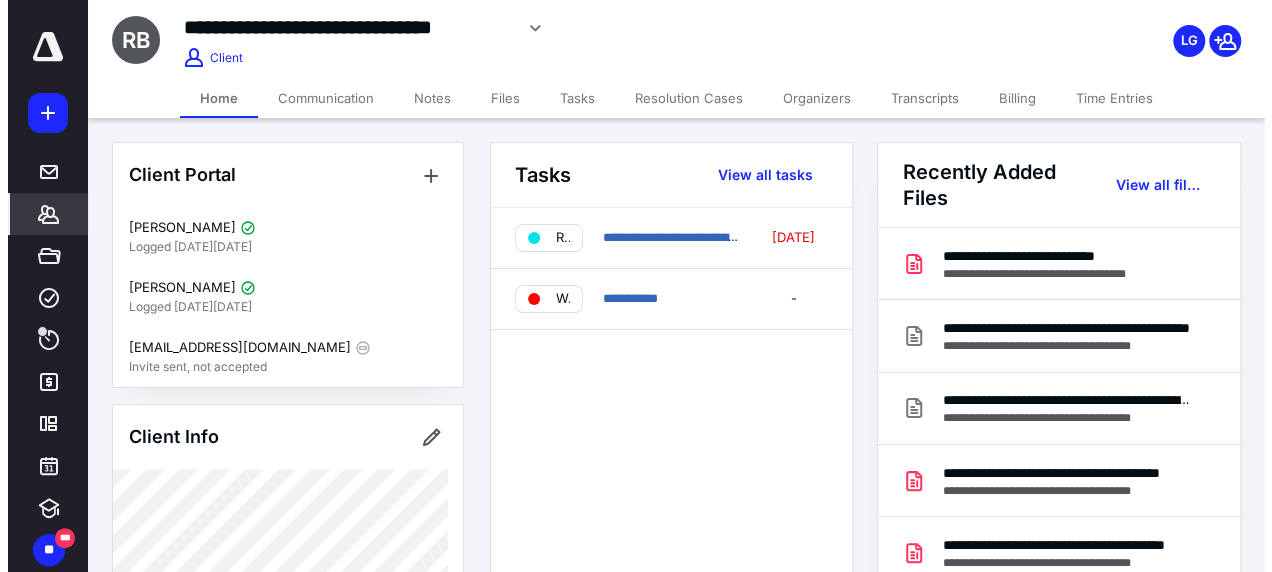 scroll, scrollTop: 0, scrollLeft: 0, axis: both 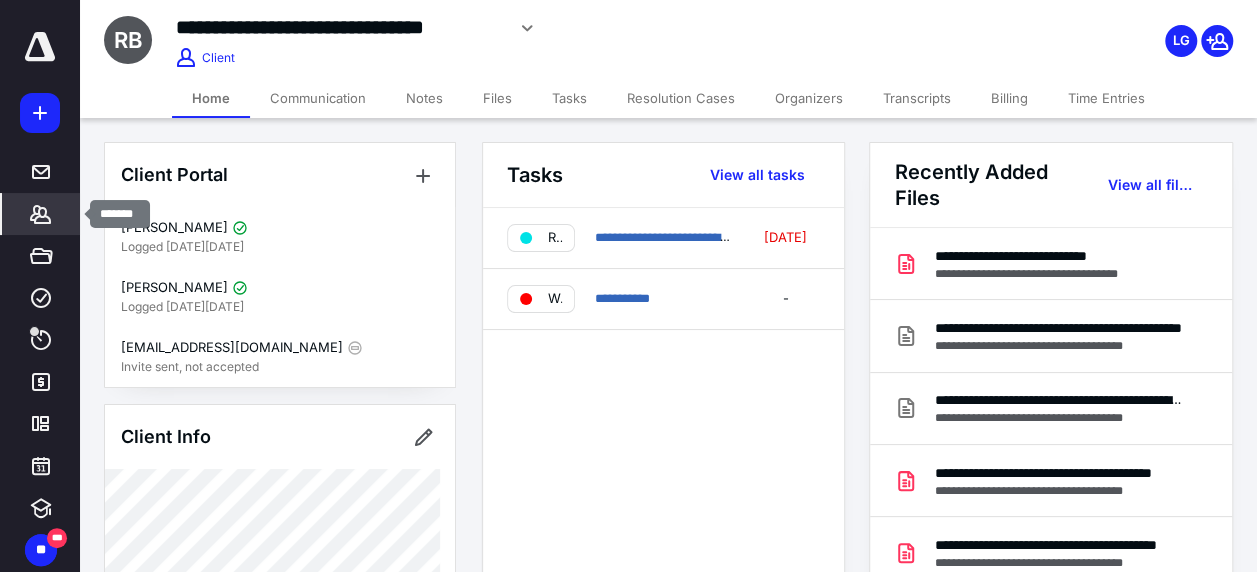 click 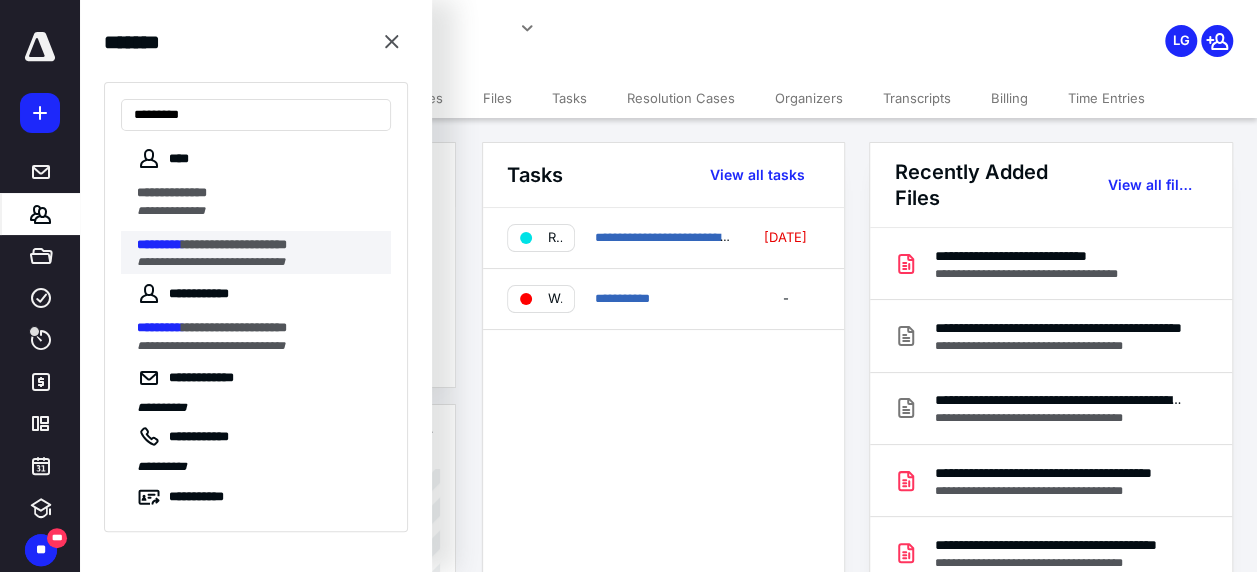 type on "*********" 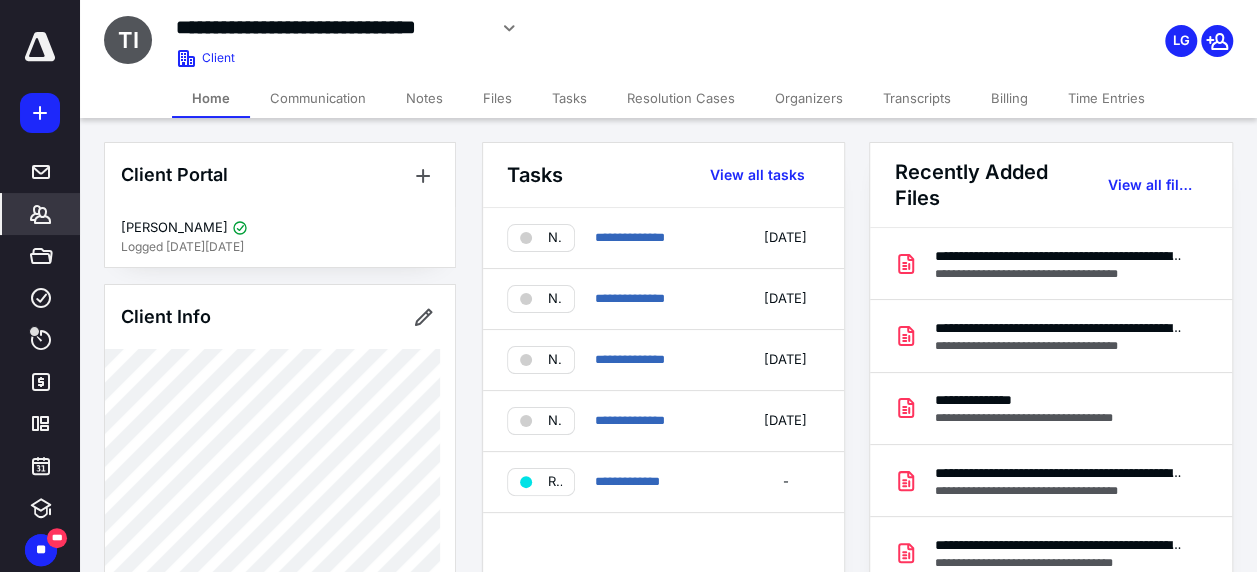 click on "Files" at bounding box center [497, 98] 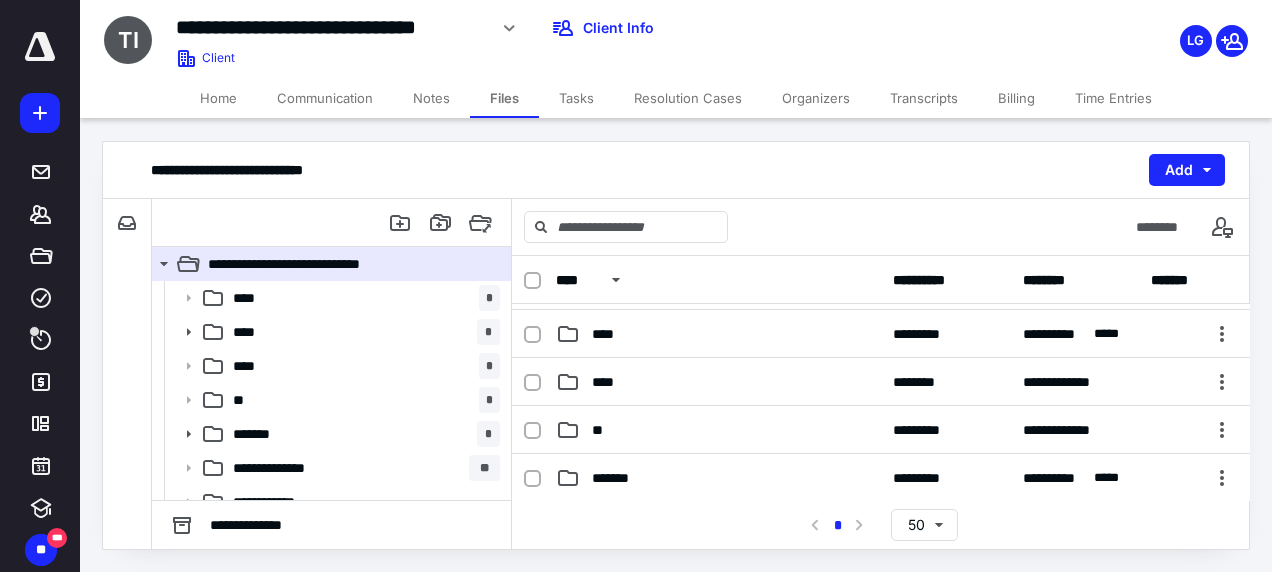 scroll, scrollTop: 0, scrollLeft: 0, axis: both 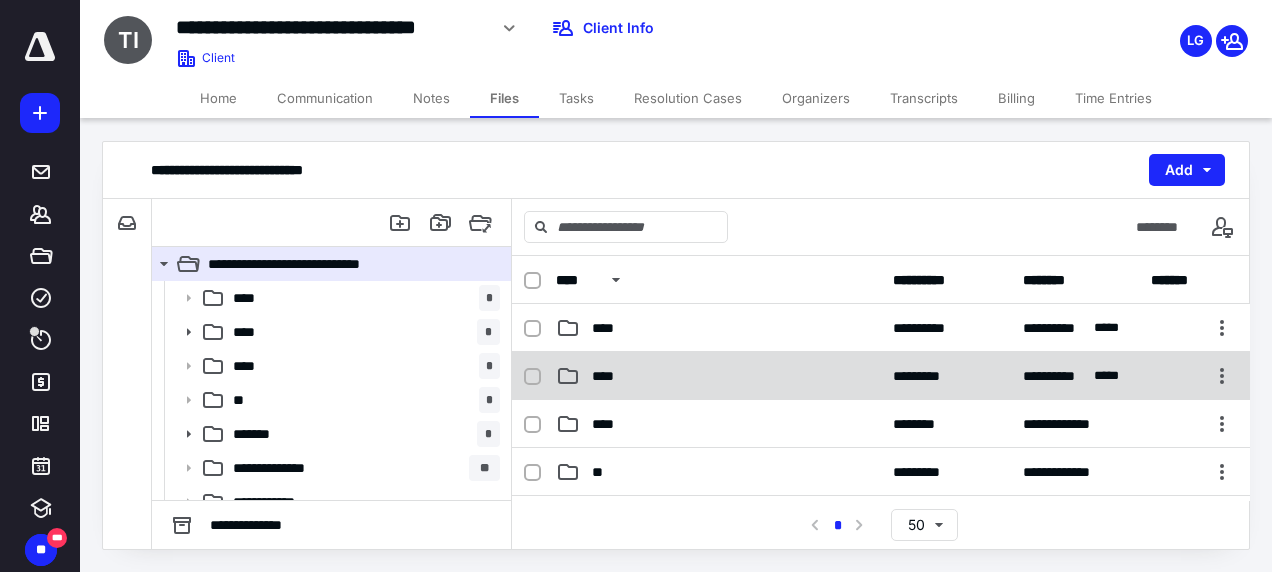 click on "****" at bounding box center (609, 376) 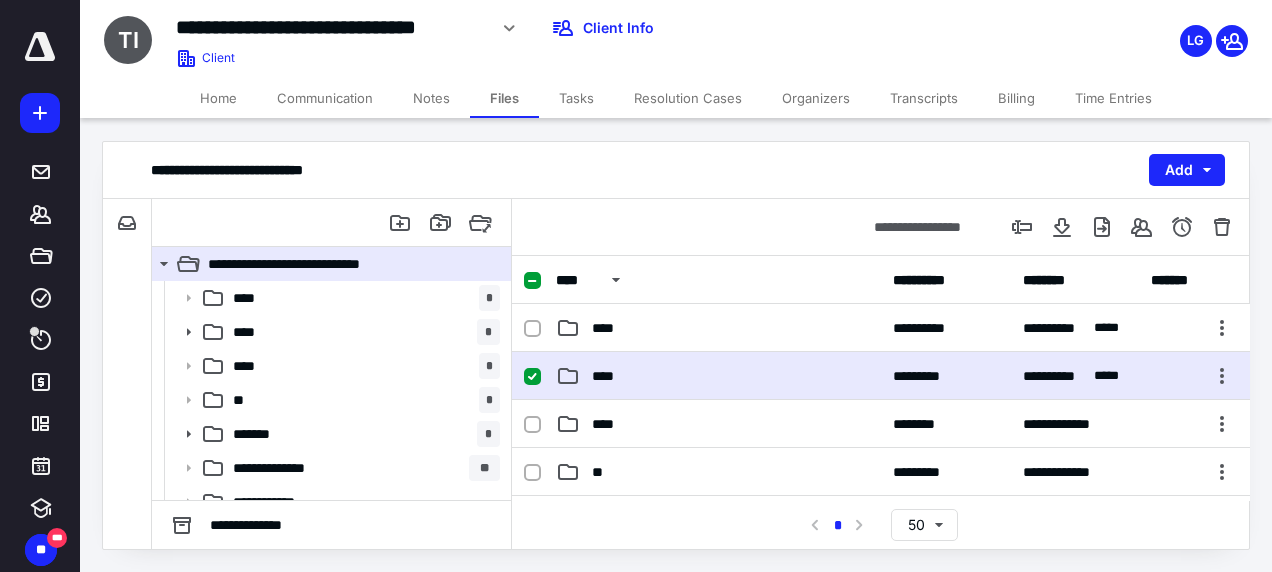 click on "****" at bounding box center (609, 376) 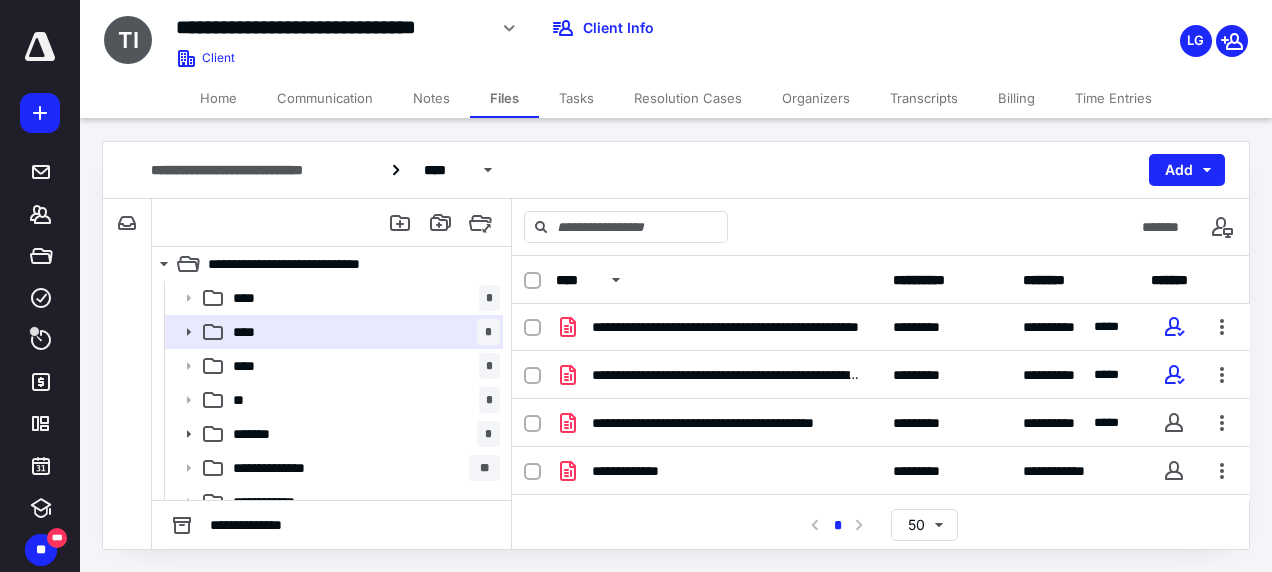 scroll, scrollTop: 184, scrollLeft: 0, axis: vertical 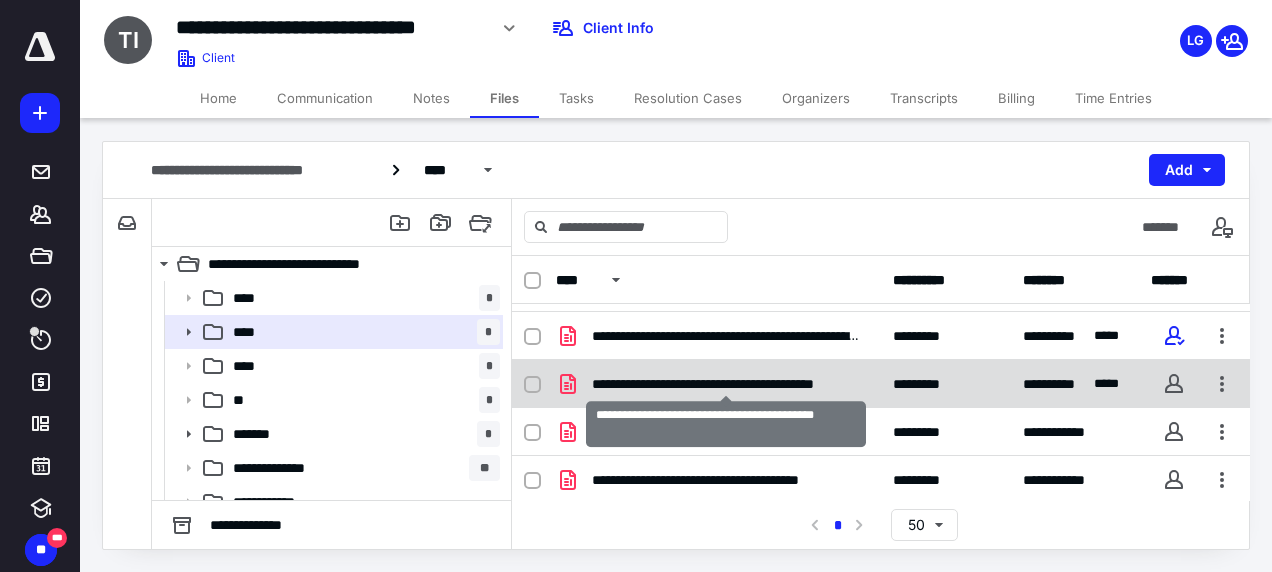 click on "**********" at bounding box center [726, 384] 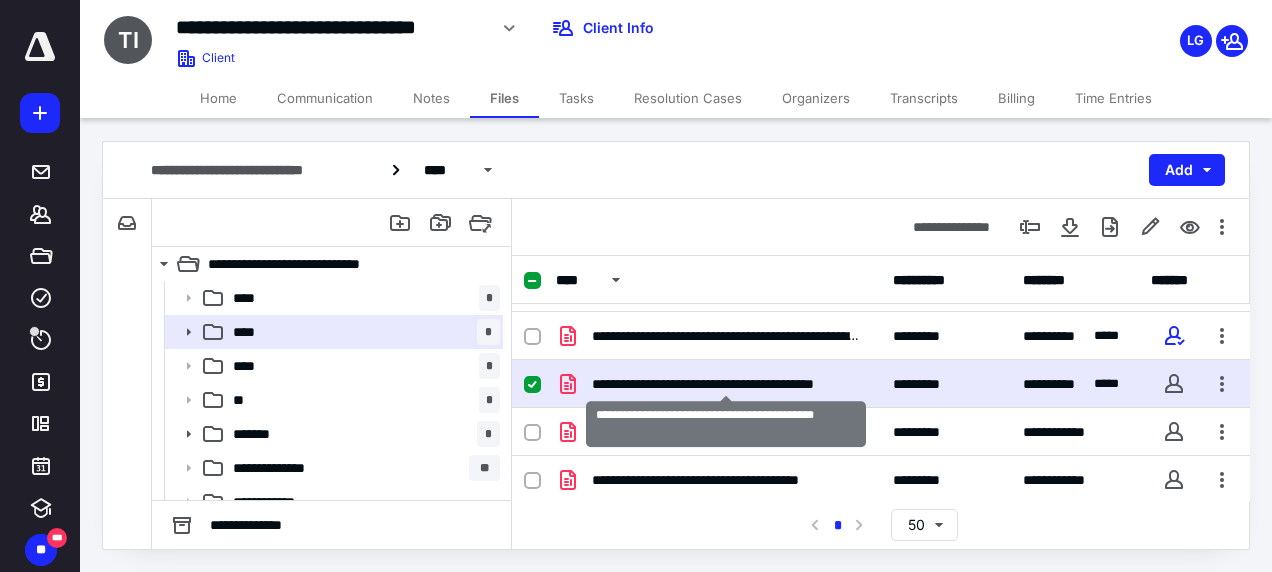 click on "**********" at bounding box center (726, 384) 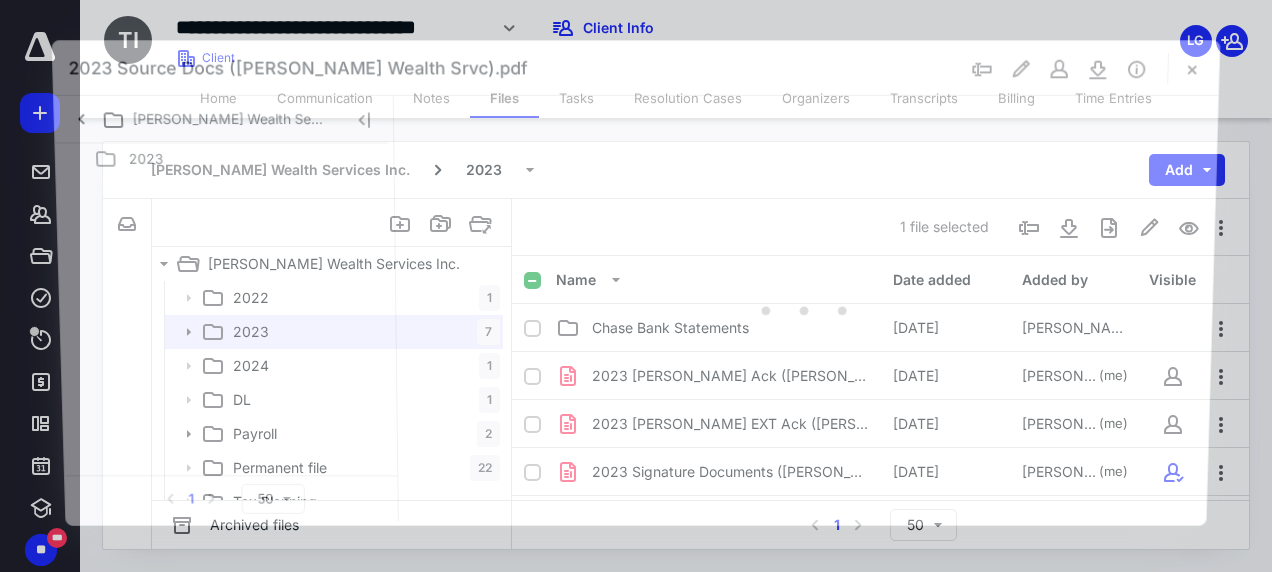 scroll, scrollTop: 184, scrollLeft: 0, axis: vertical 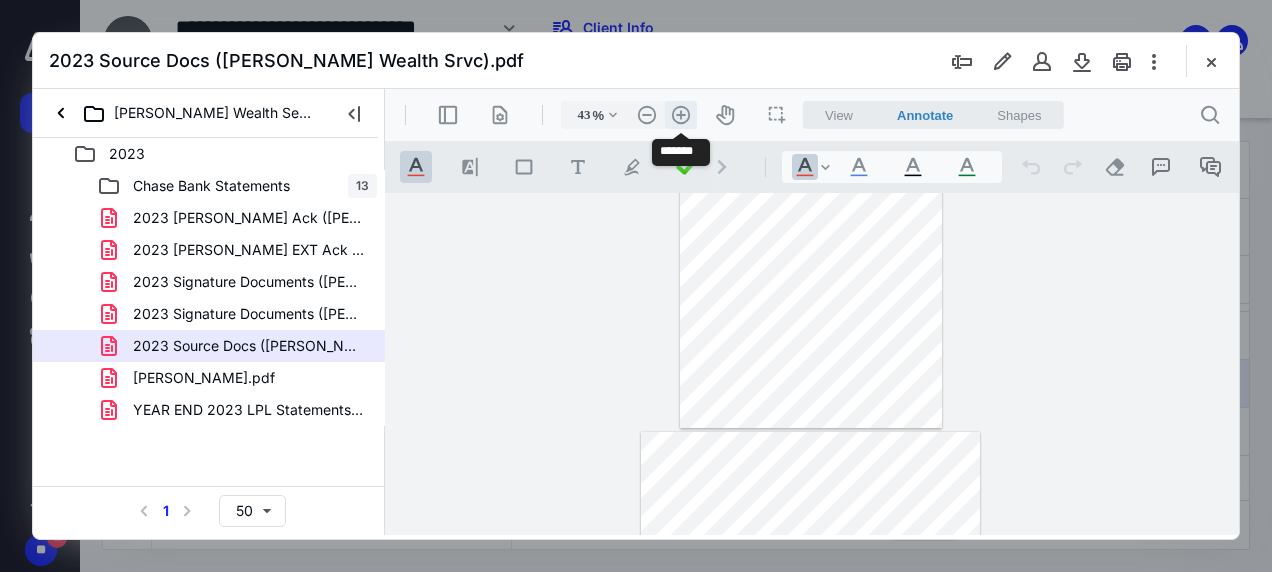 click on ".cls-1{fill:#abb0c4;} icon - header - zoom - in - line" at bounding box center (681, 115) 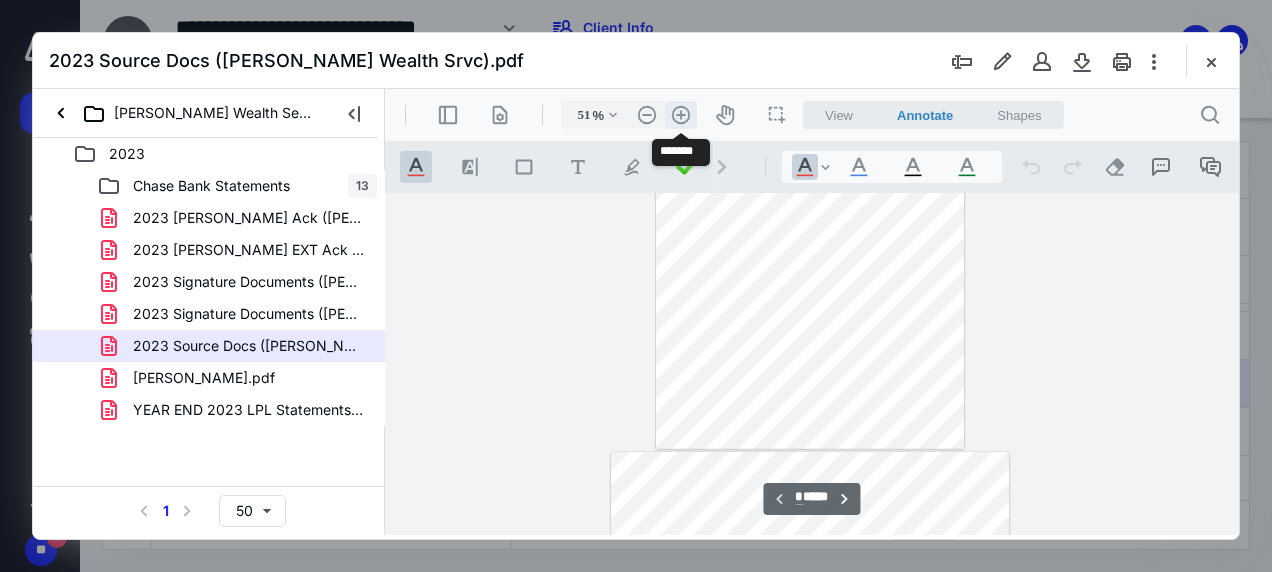 click on ".cls-1{fill:#abb0c4;} icon - header - zoom - in - line" at bounding box center [681, 115] 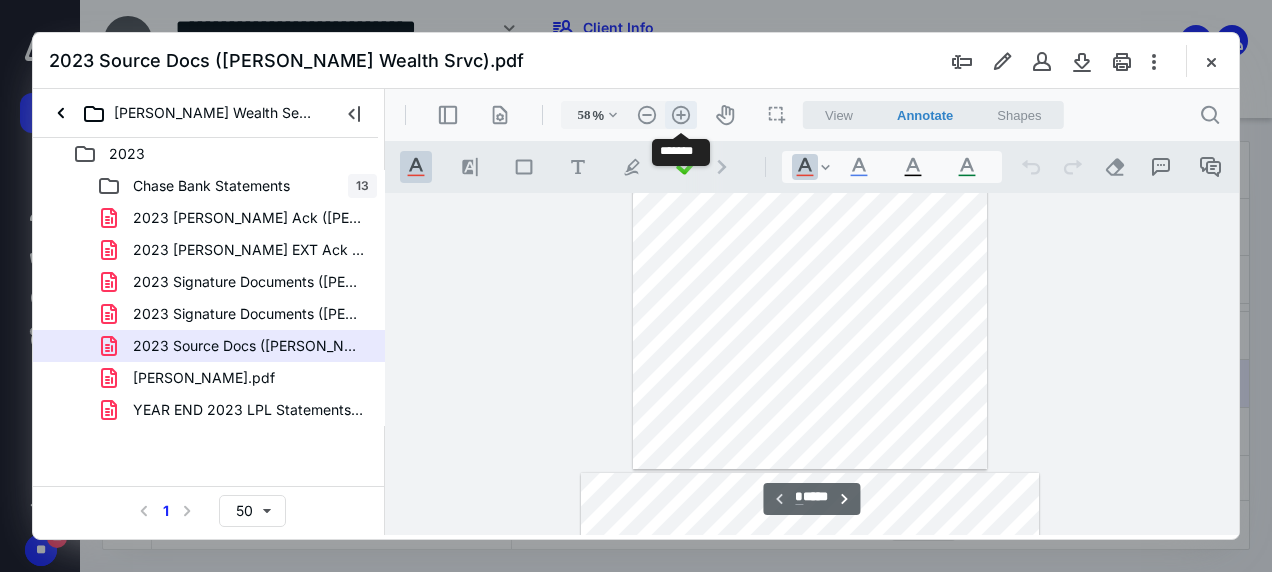 click on ".cls-1{fill:#abb0c4;} icon - header - zoom - in - line" at bounding box center (681, 115) 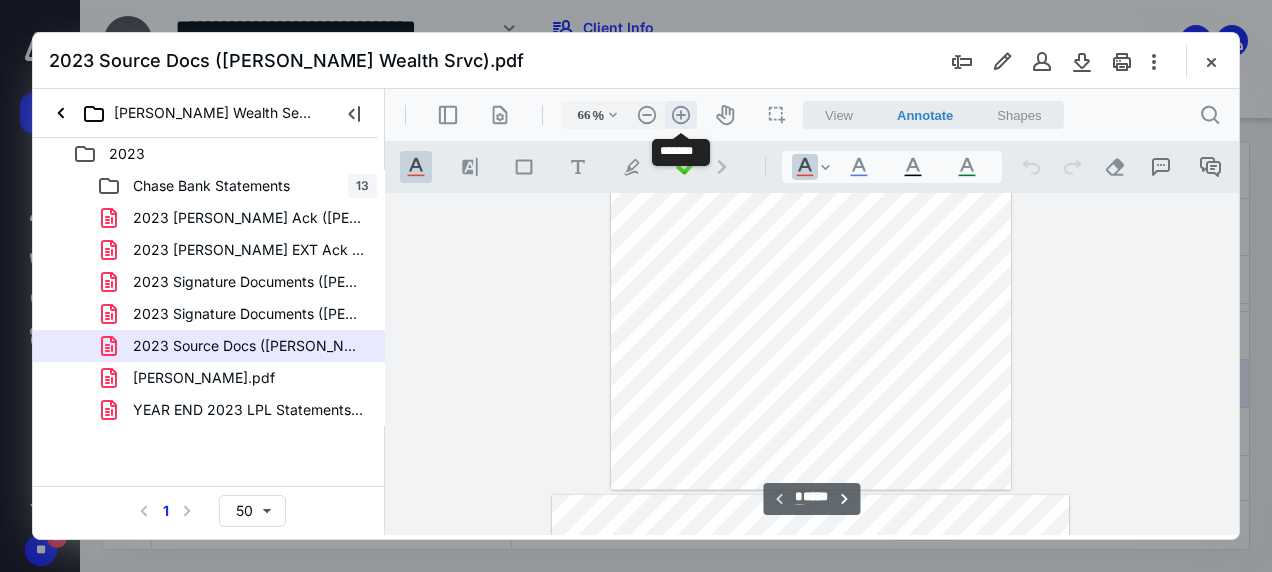 click on ".cls-1{fill:#abb0c4;} icon - header - zoom - in - line" at bounding box center (681, 115) 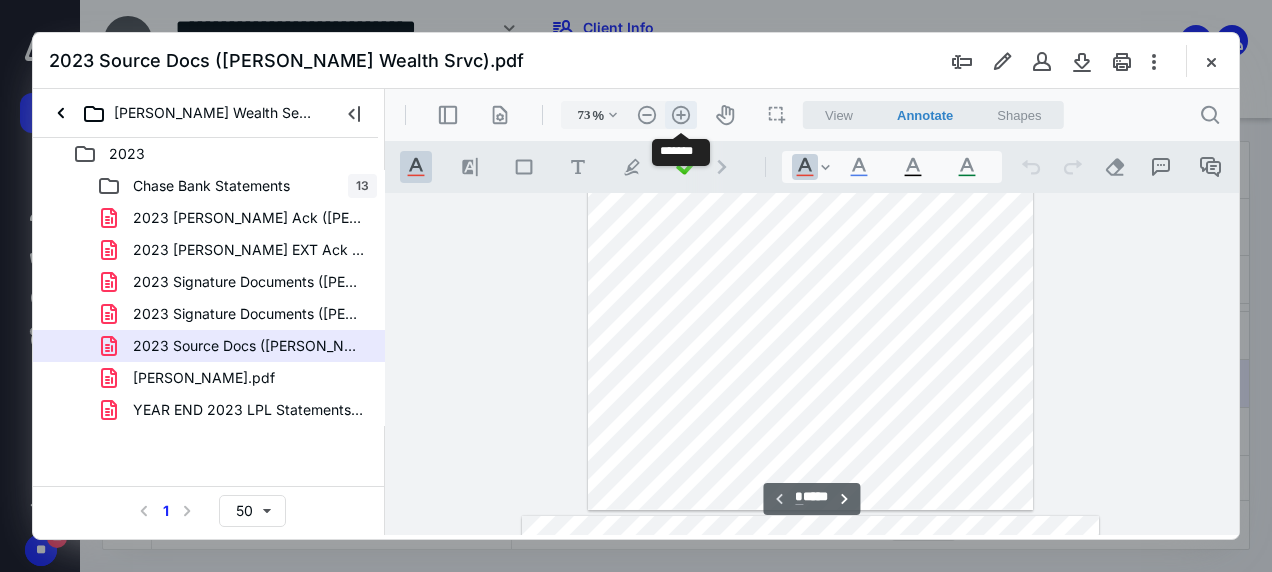 click on ".cls-1{fill:#abb0c4;} icon - header - zoom - in - line" at bounding box center [681, 115] 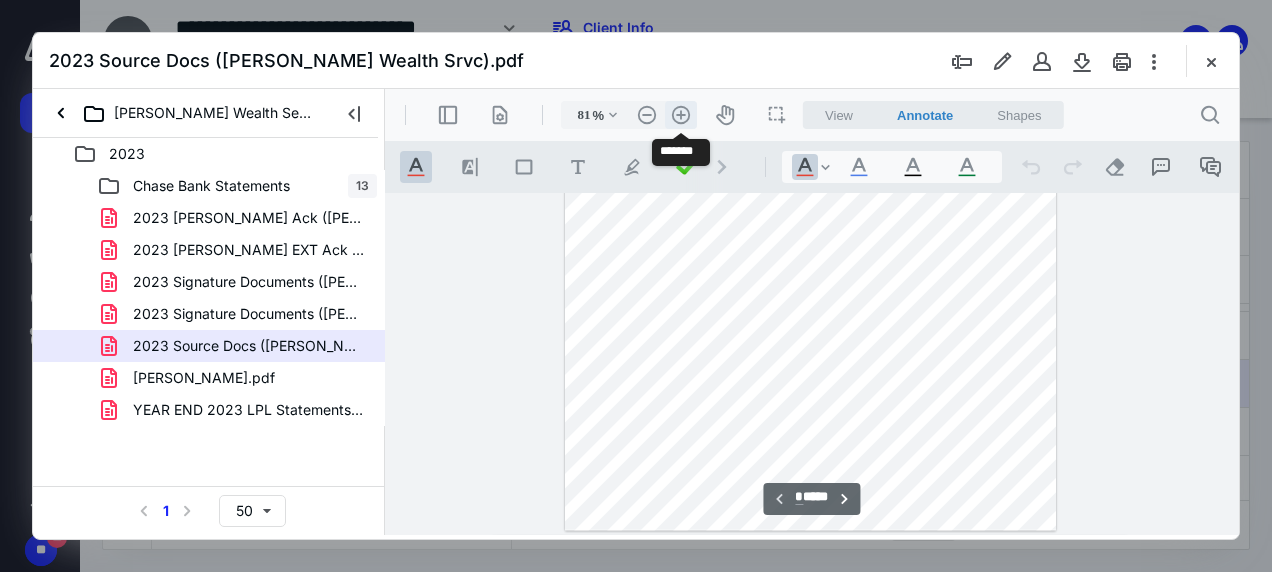 click on ".cls-1{fill:#abb0c4;} icon - header - zoom - in - line" at bounding box center [681, 115] 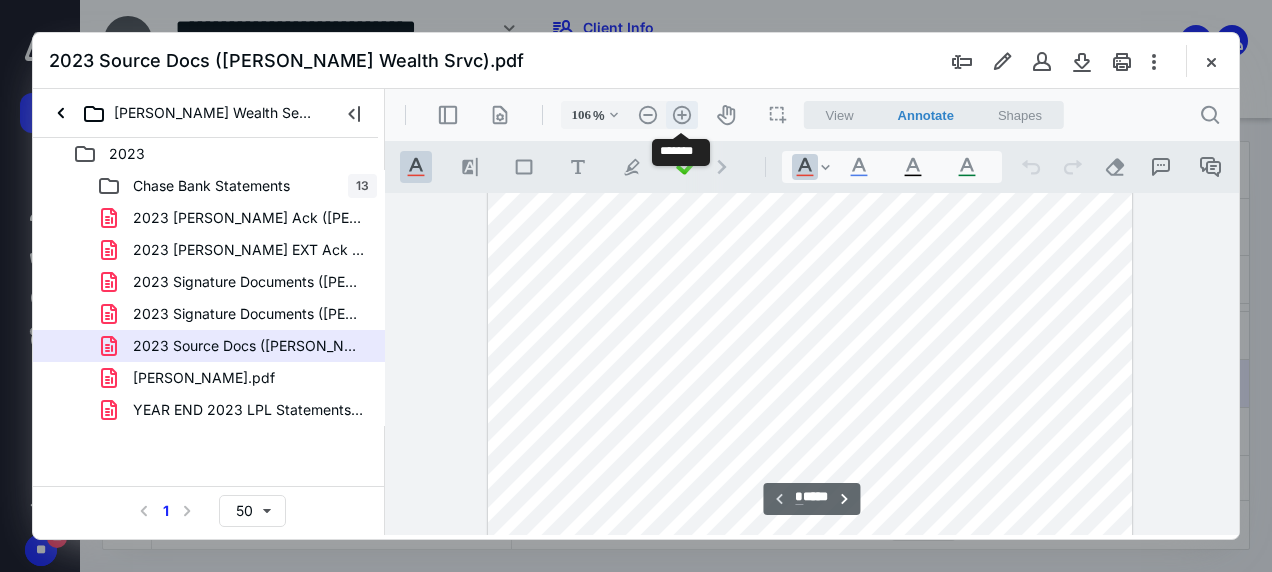 scroll, scrollTop: 434, scrollLeft: 0, axis: vertical 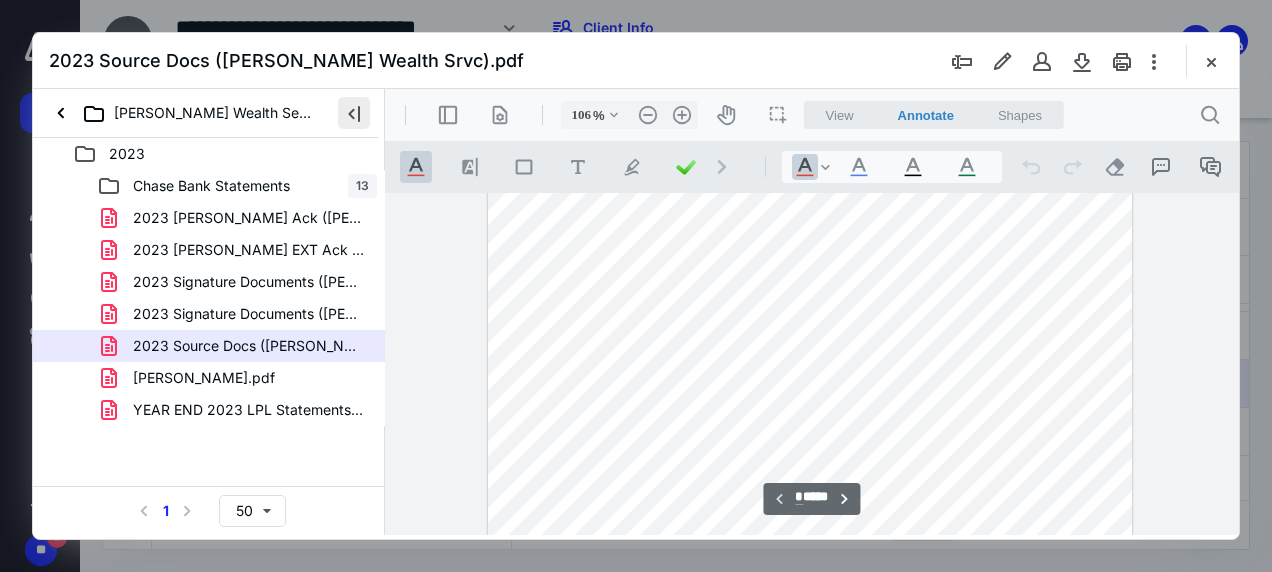 click at bounding box center [354, 113] 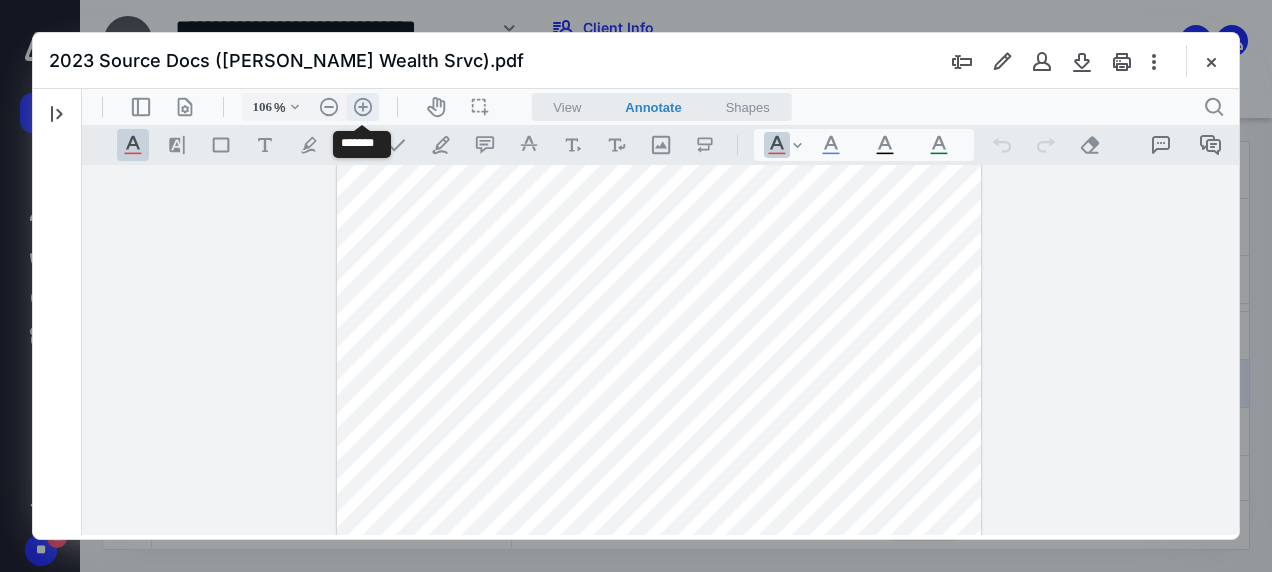 click on ".cls-1{fill:#abb0c4;} icon - header - zoom - in - line" at bounding box center [363, 107] 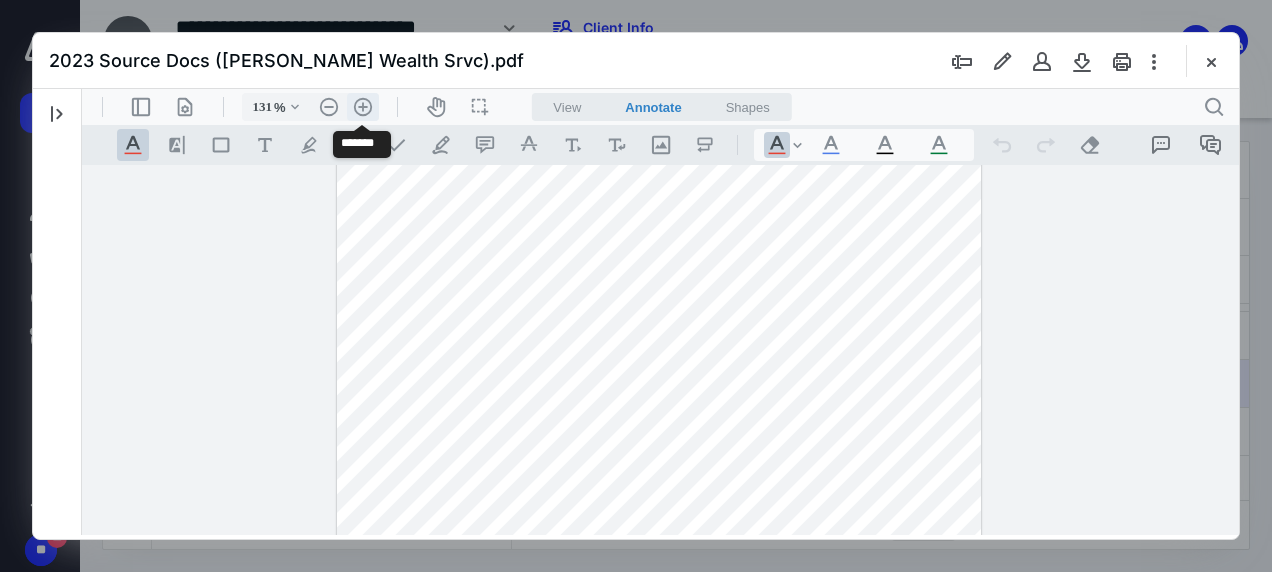 scroll, scrollTop: 572, scrollLeft: 0, axis: vertical 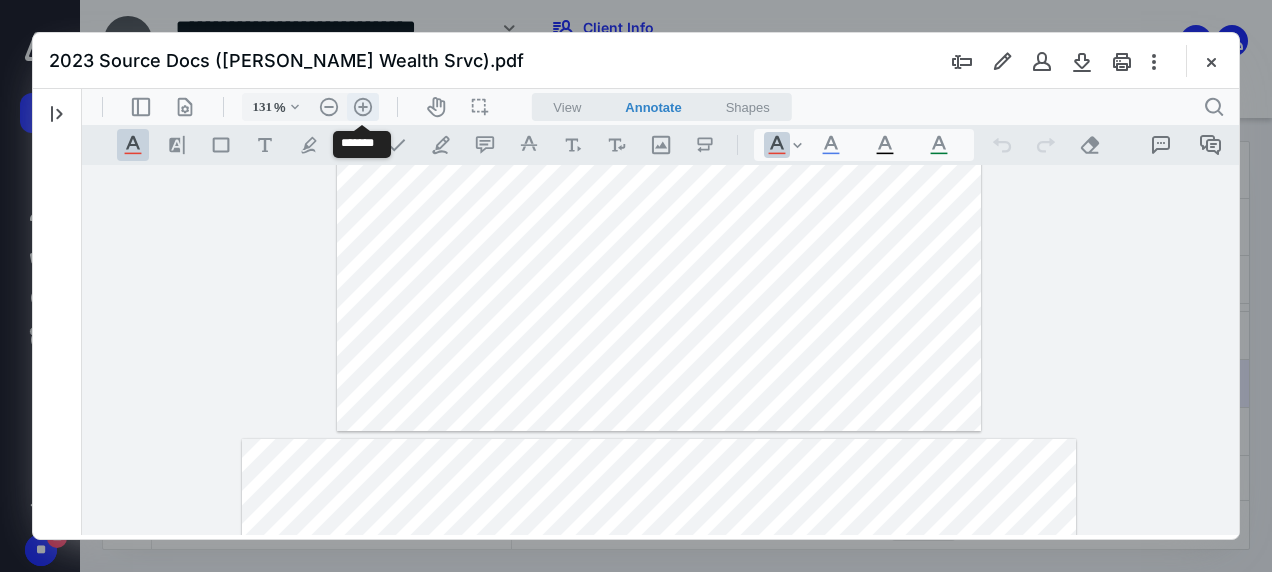 click on ".cls-1{fill:#abb0c4;} icon - header - zoom - in - line" at bounding box center (363, 107) 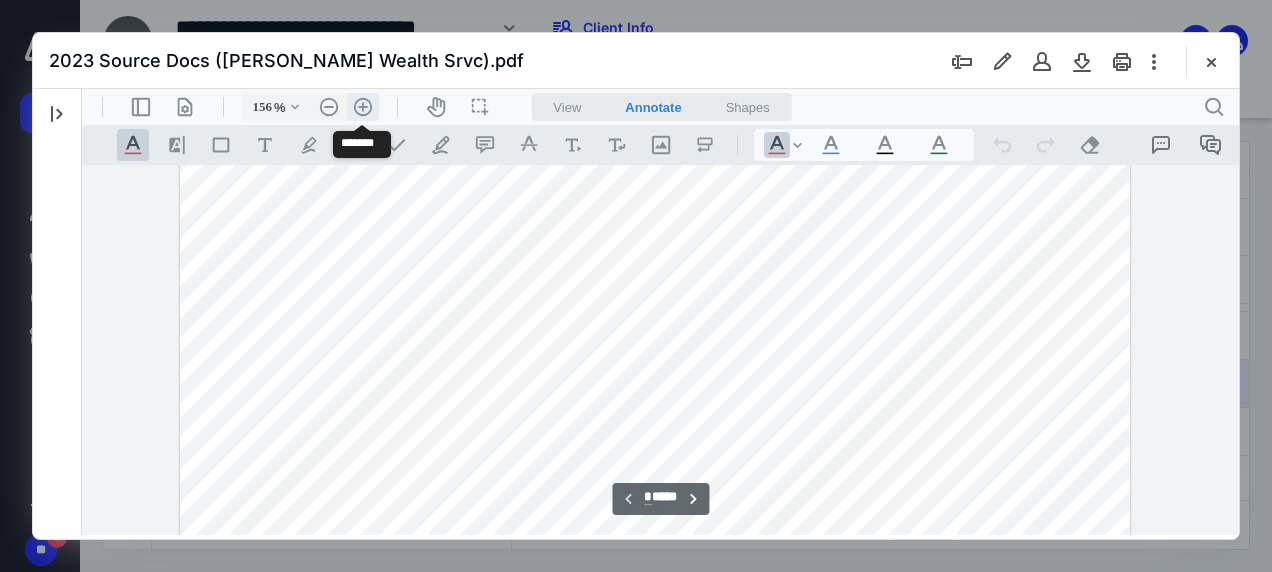 click on ".cls-1{fill:#abb0c4;} icon - header - zoom - in - line" at bounding box center (363, 107) 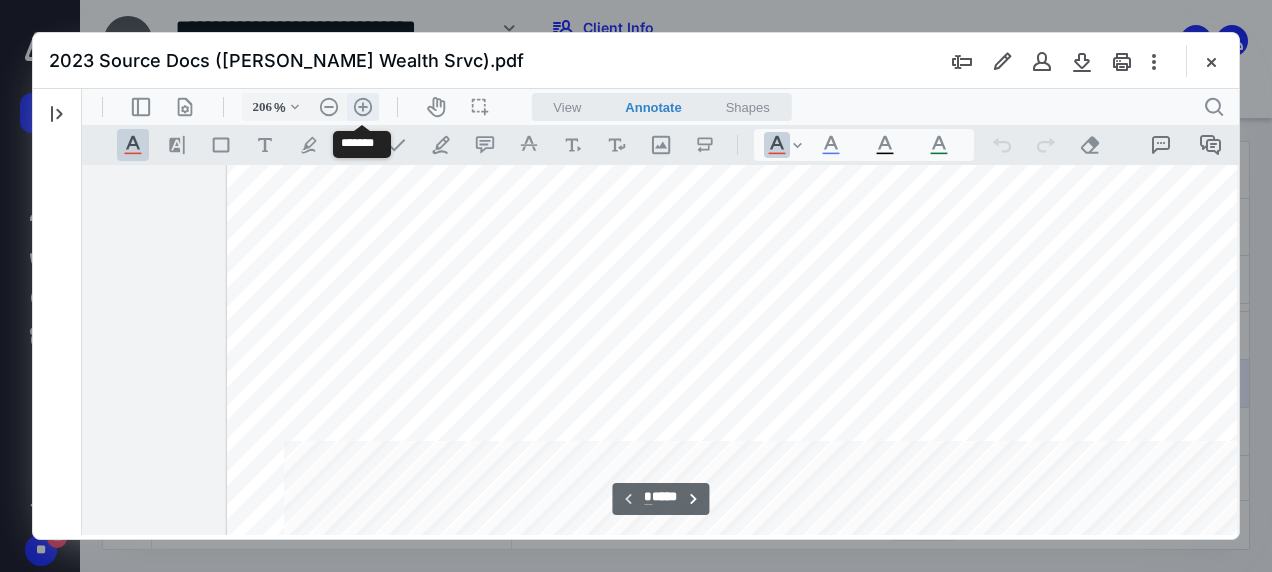 scroll, scrollTop: 986, scrollLeft: 250, axis: both 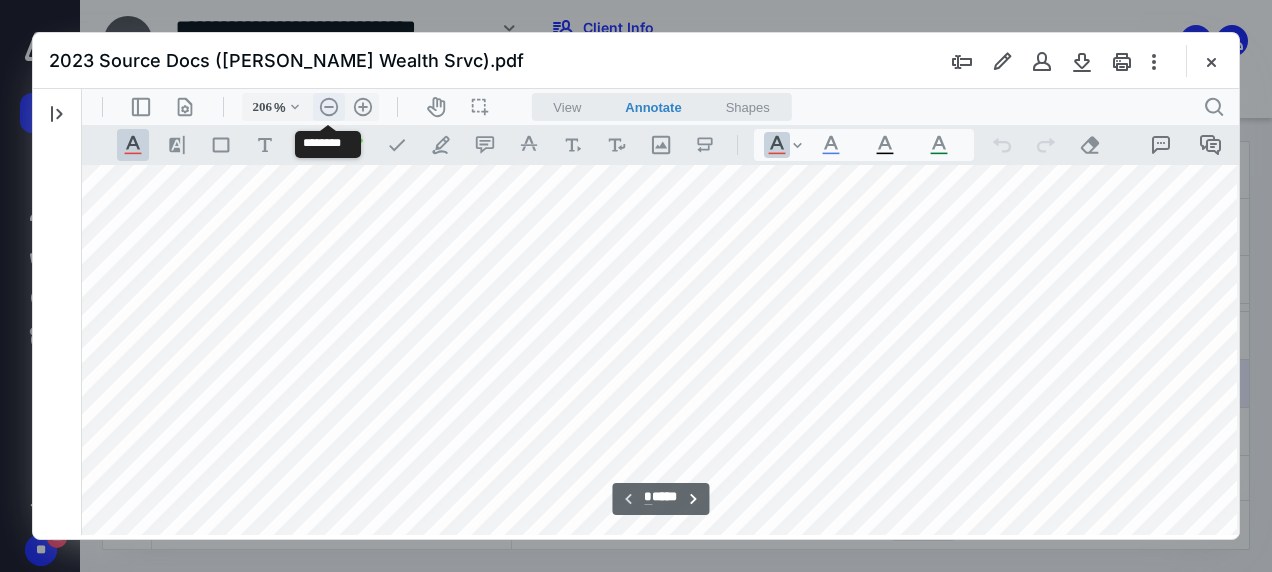 click on ".cls-1{fill:#abb0c4;} icon - header - zoom - out - line" at bounding box center (329, 107) 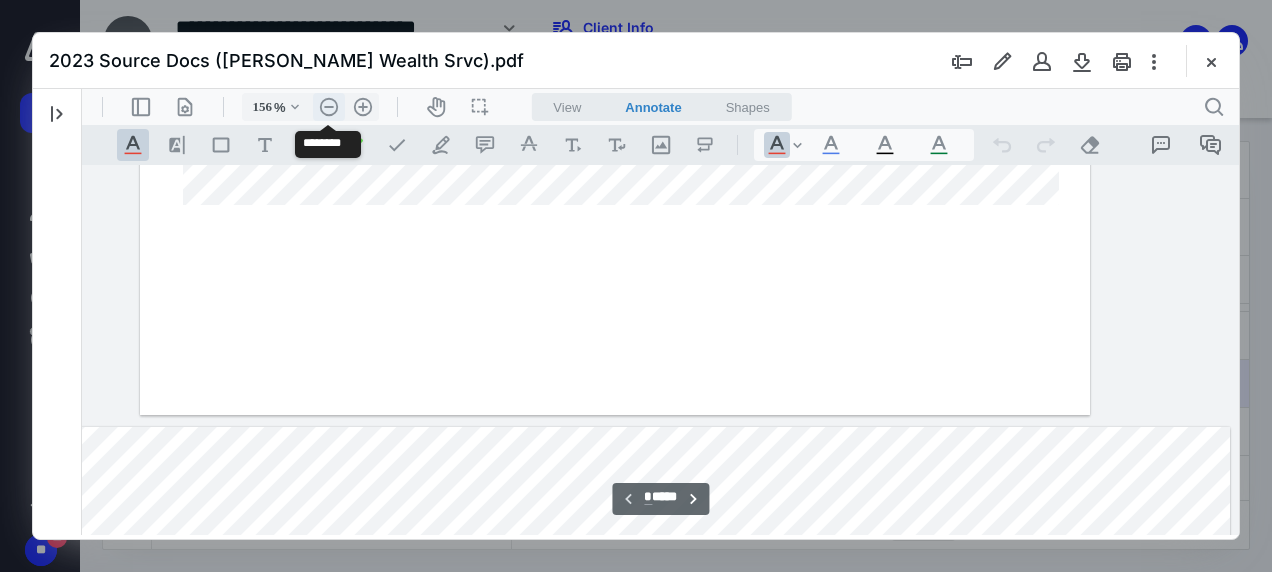 scroll, scrollTop: 710, scrollLeft: 48, axis: both 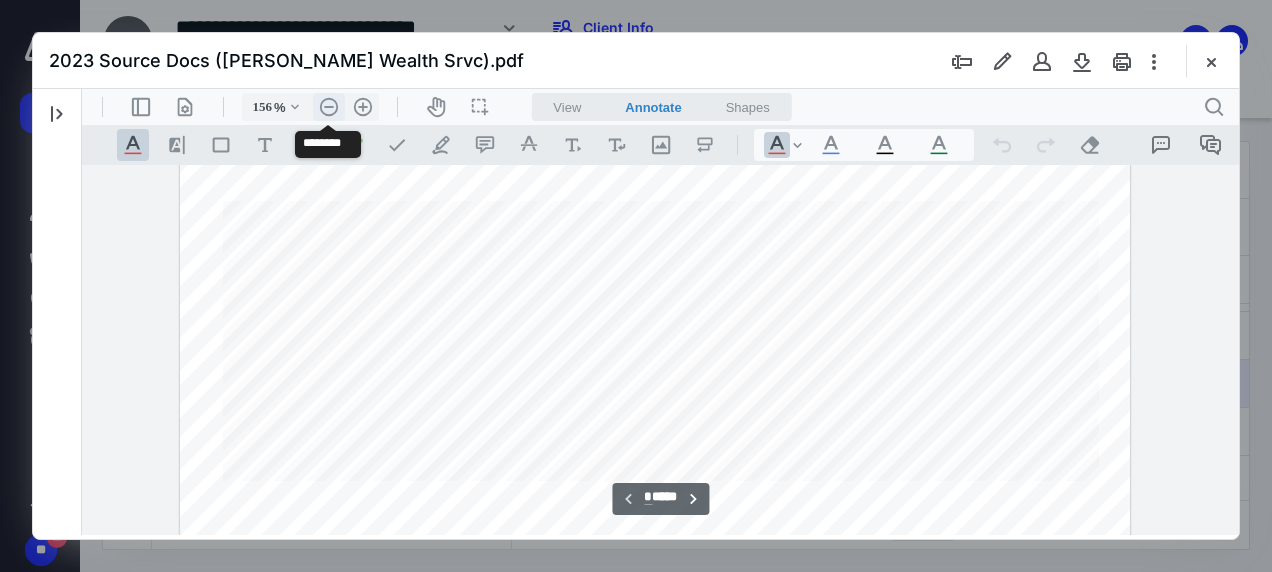 click on ".cls-1{fill:#abb0c4;} icon - header - zoom - out - line" at bounding box center (329, 107) 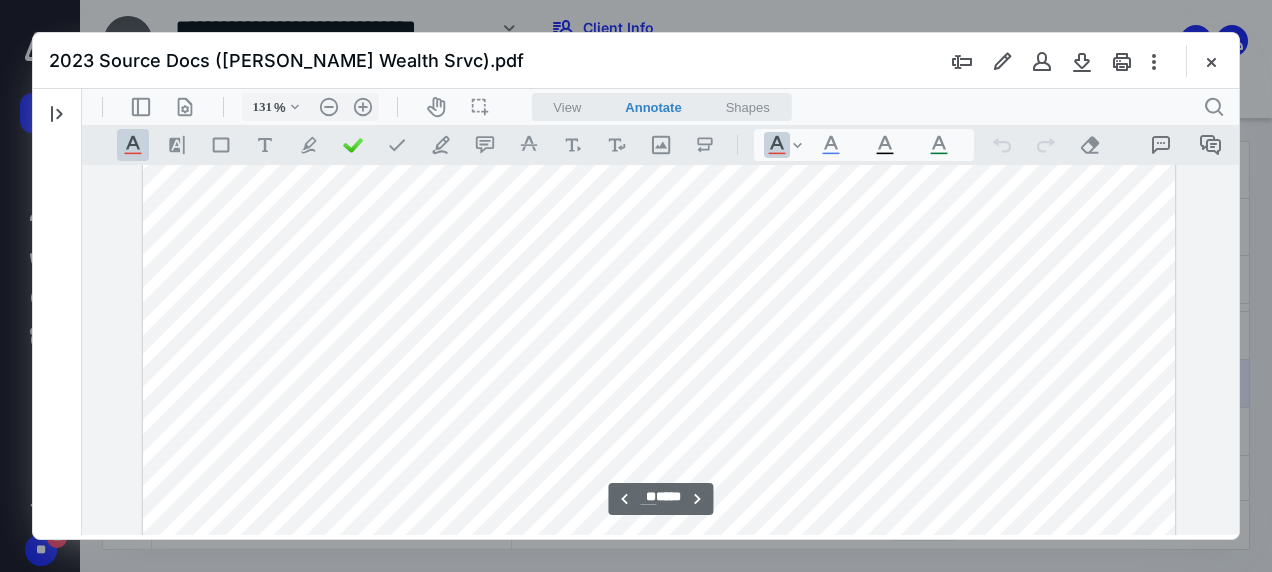 scroll, scrollTop: 24972, scrollLeft: 0, axis: vertical 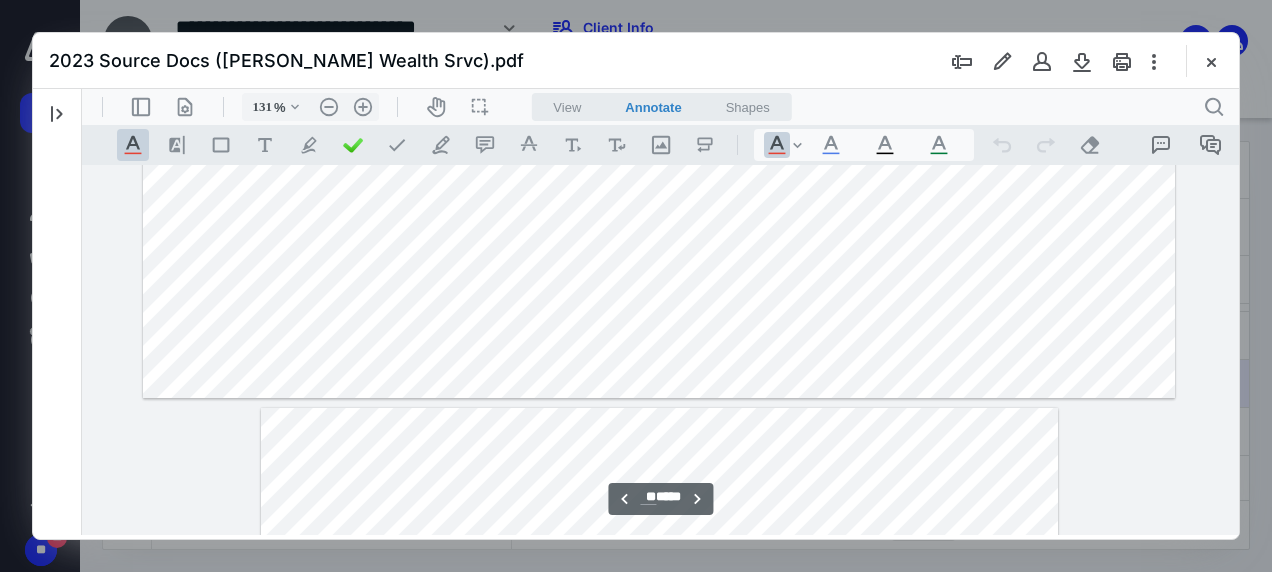 type on "**" 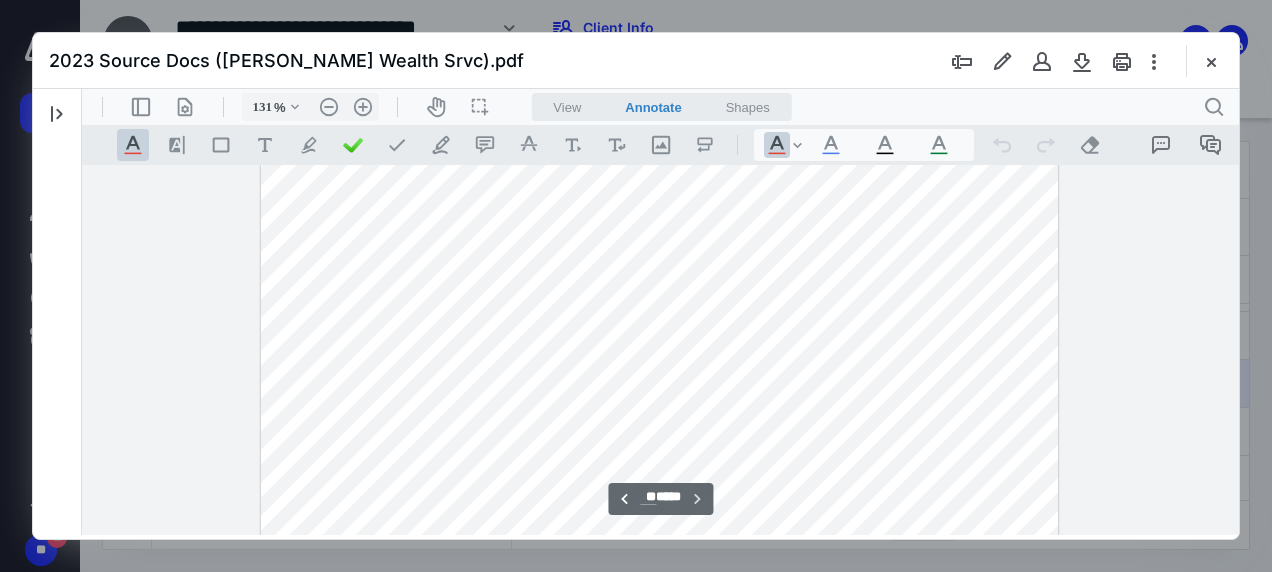 scroll, scrollTop: 26353, scrollLeft: 0, axis: vertical 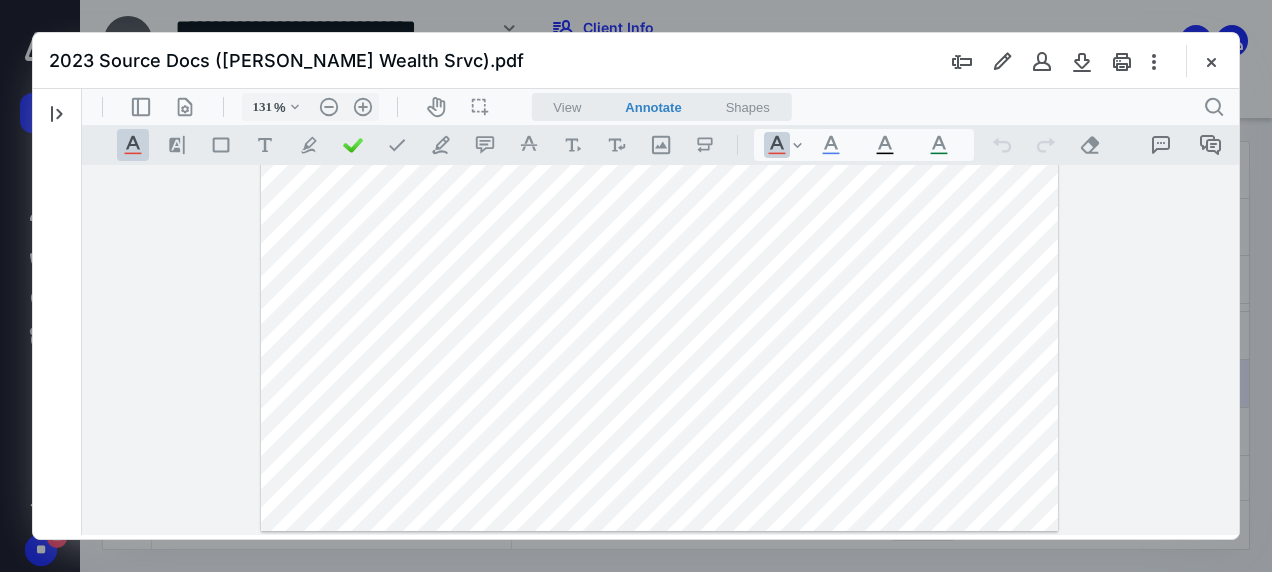 click at bounding box center [1082, 61] 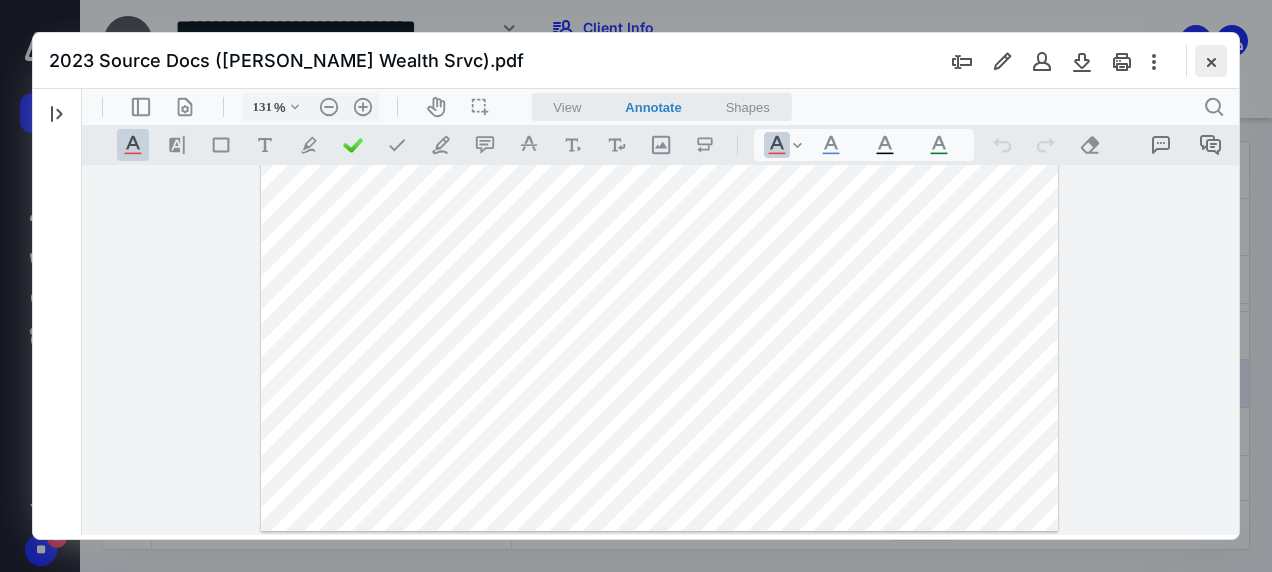 click at bounding box center (1211, 61) 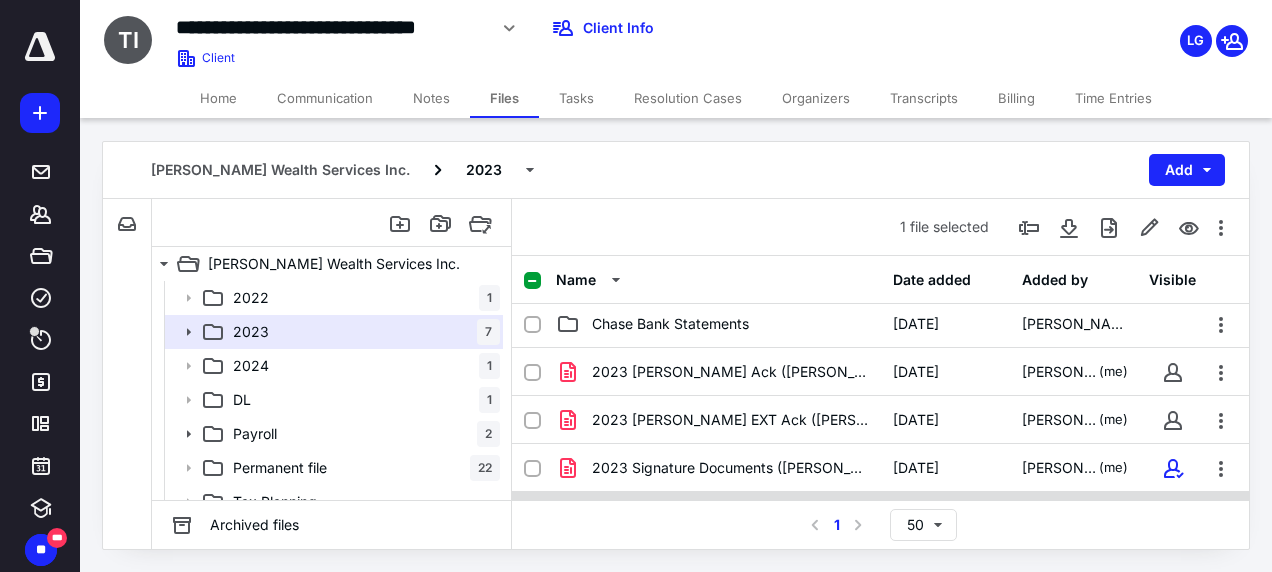 scroll, scrollTop: 0, scrollLeft: 0, axis: both 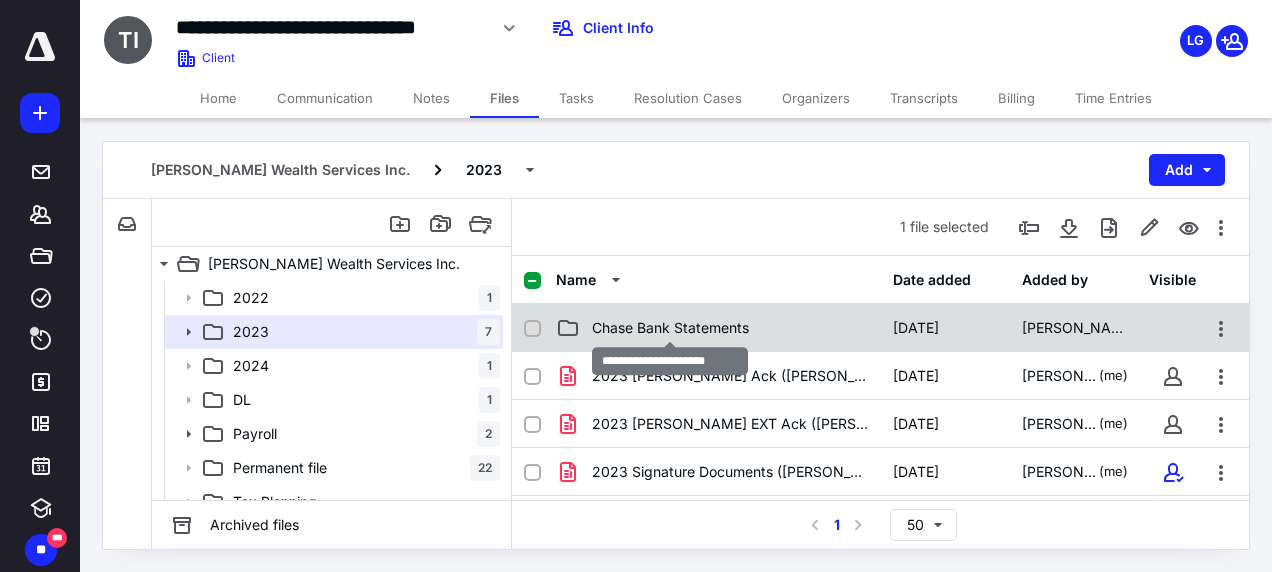 click on "Chase Bank Statements" at bounding box center [670, 328] 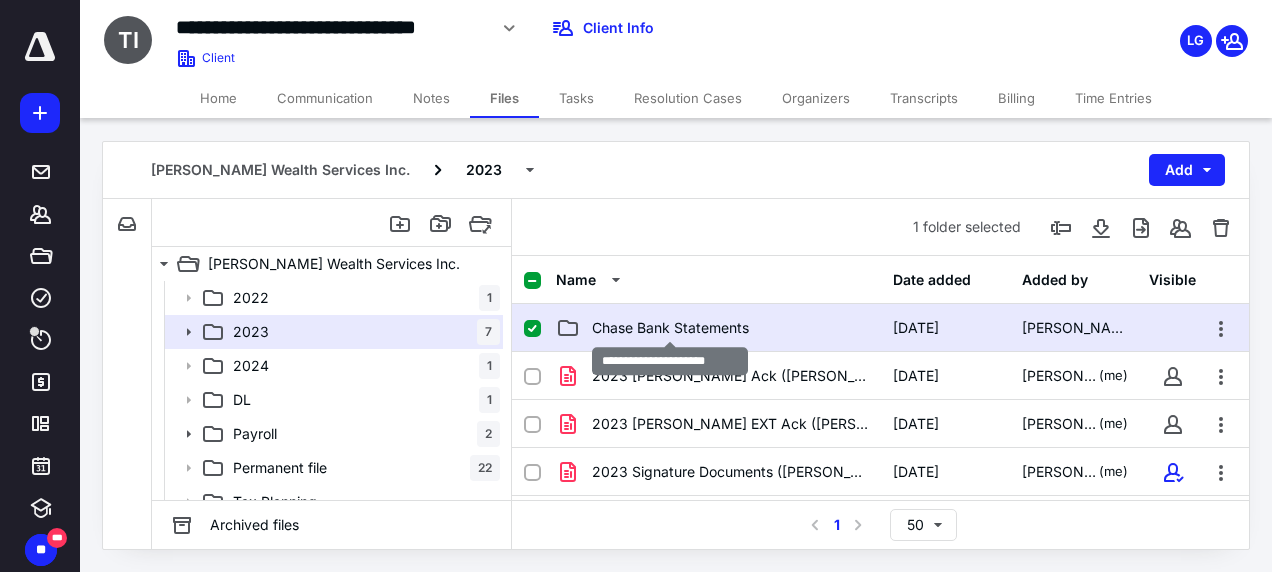 click on "Chase Bank Statements" at bounding box center (670, 328) 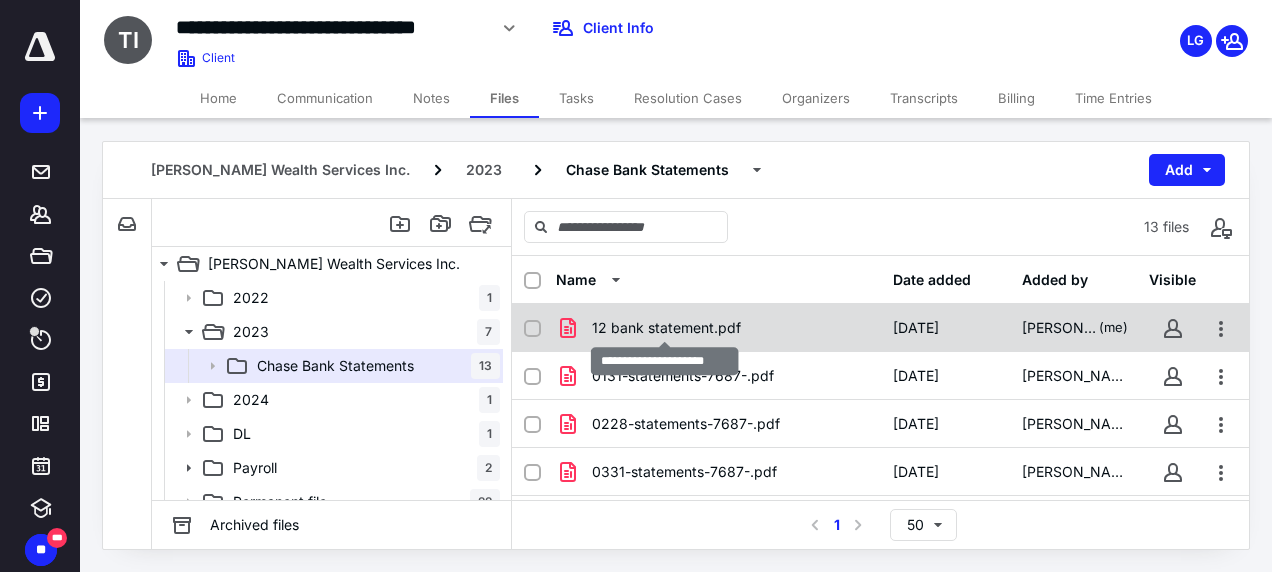 click on "12 bank statement.pdf" at bounding box center [666, 328] 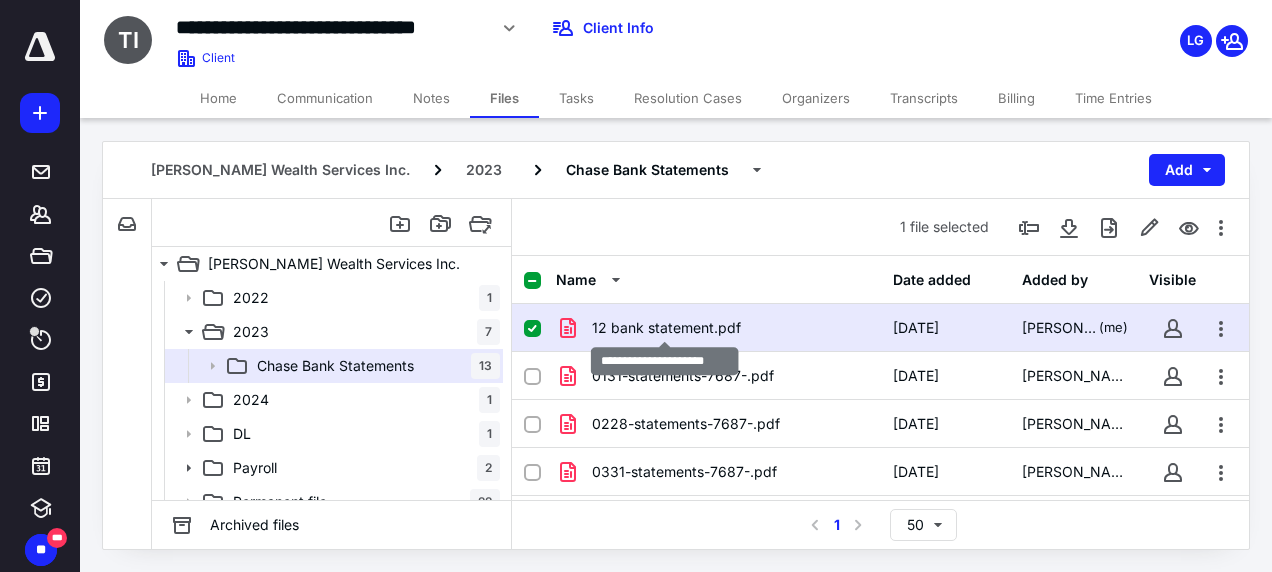 click on "12 bank statement.pdf" at bounding box center (666, 328) 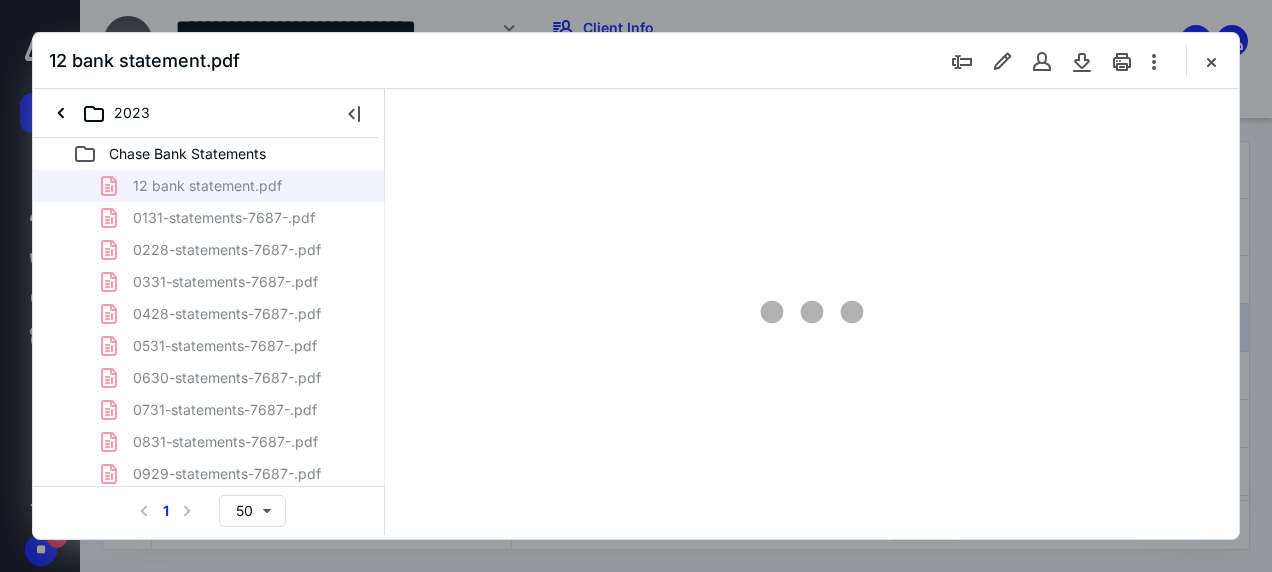 scroll, scrollTop: 0, scrollLeft: 0, axis: both 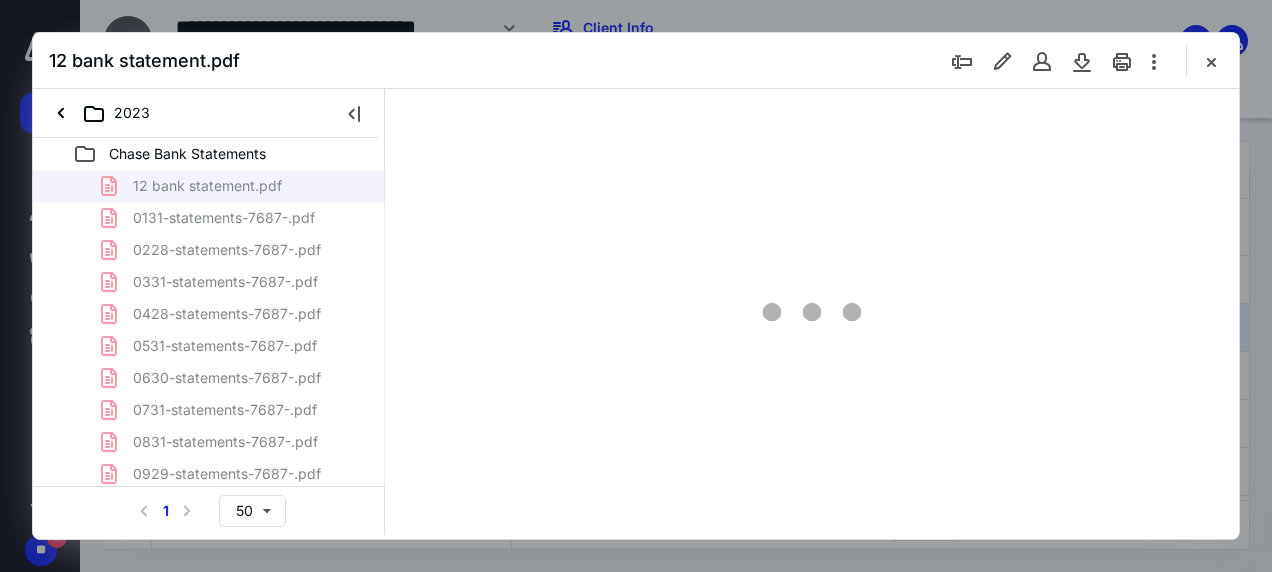 type on "43" 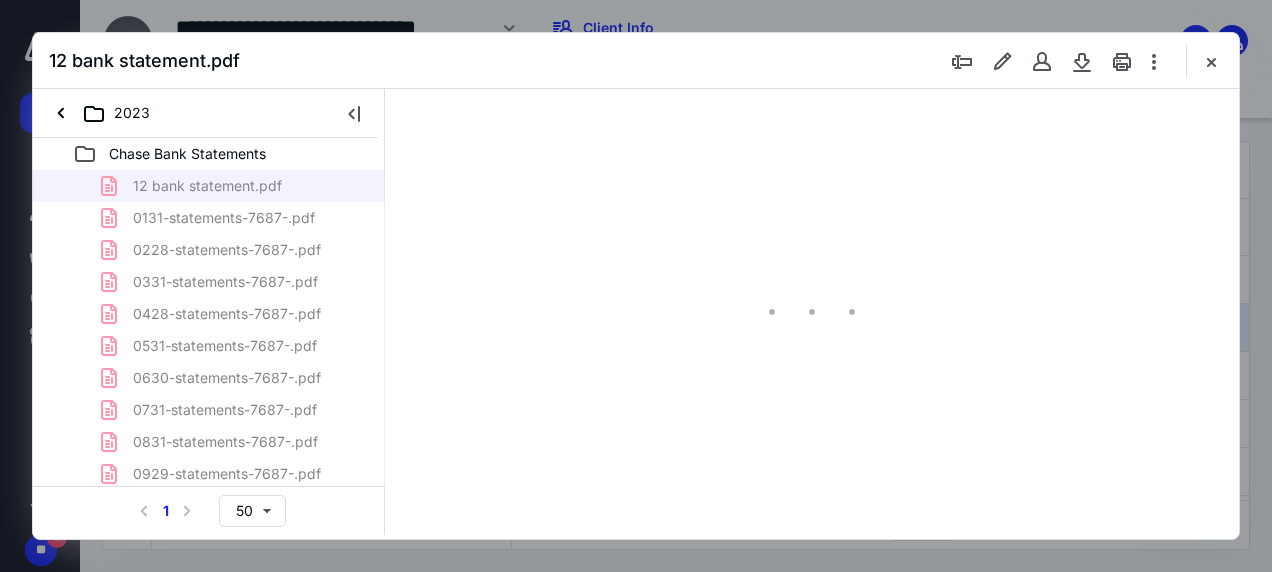 scroll, scrollTop: 106, scrollLeft: 0, axis: vertical 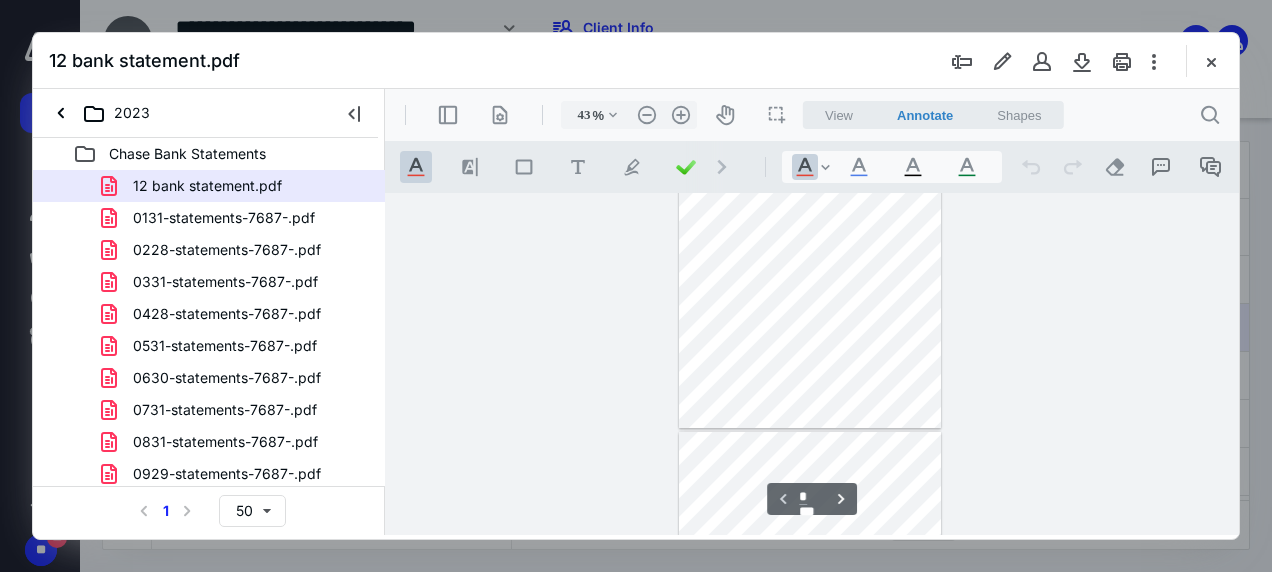type on "*" 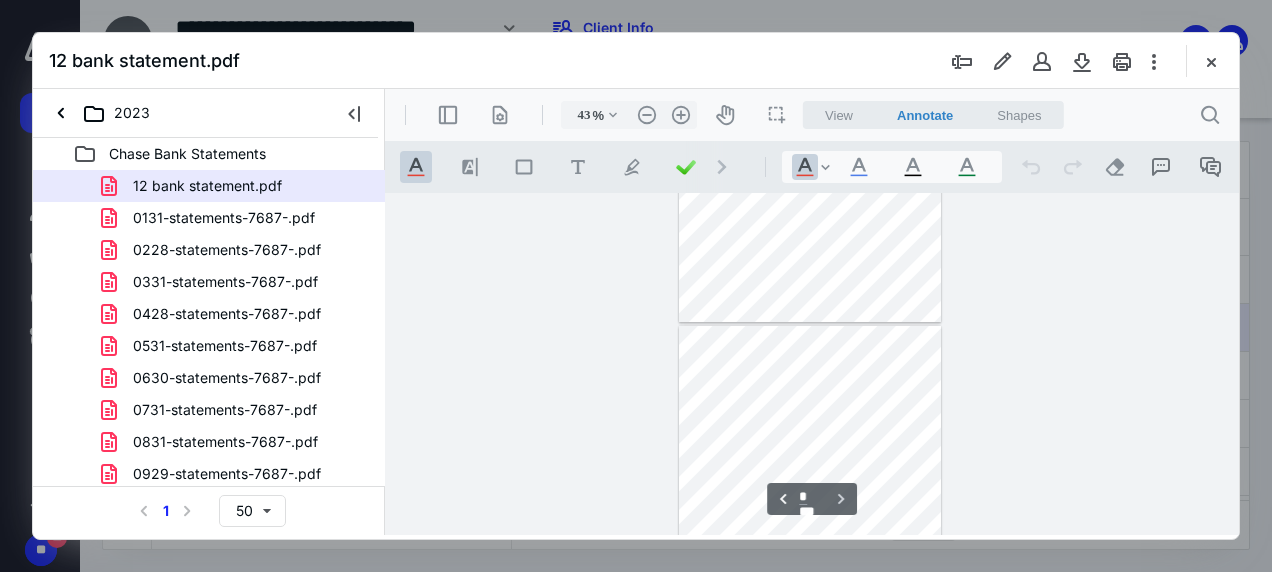 scroll, scrollTop: 306, scrollLeft: 0, axis: vertical 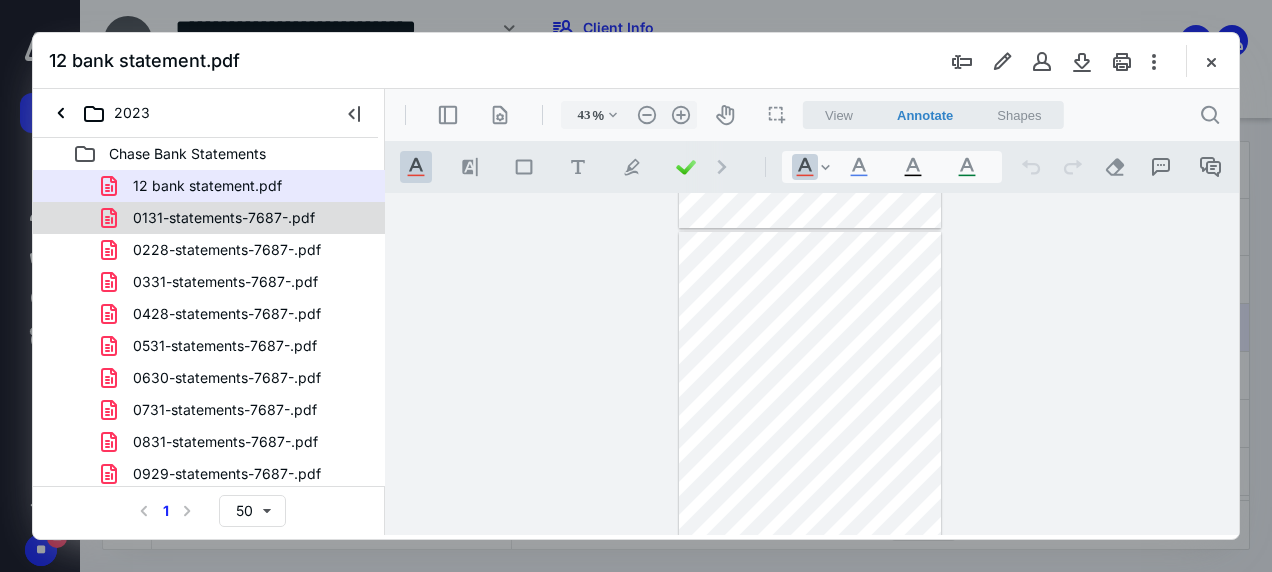 click on "0131-statements-7687-.pdf" at bounding box center (209, 218) 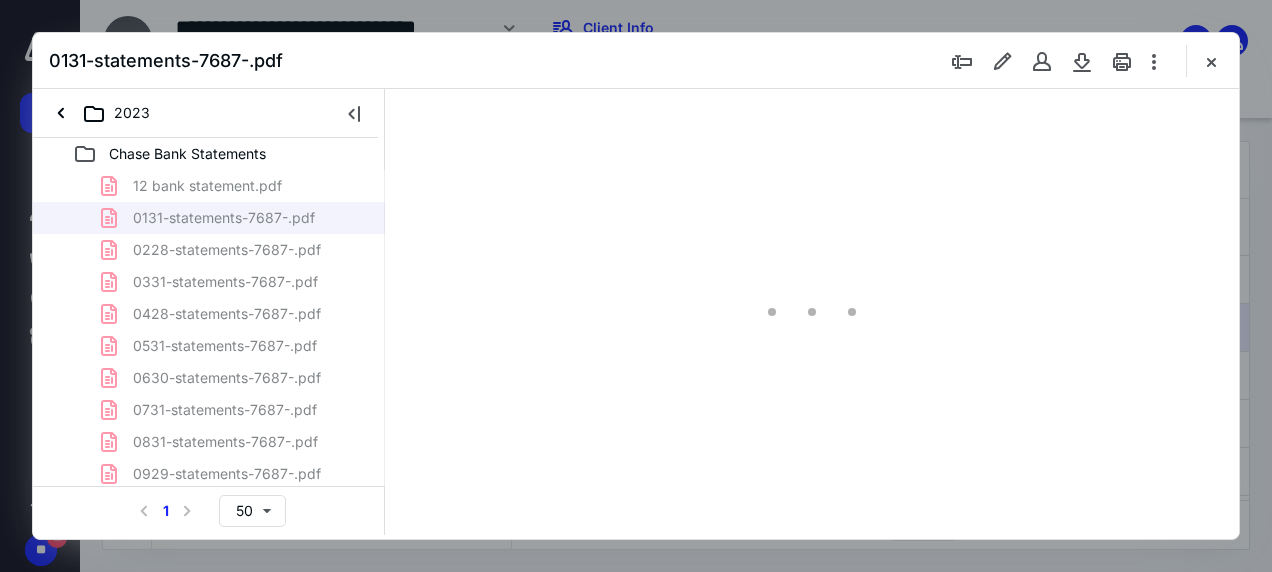 type on "43" 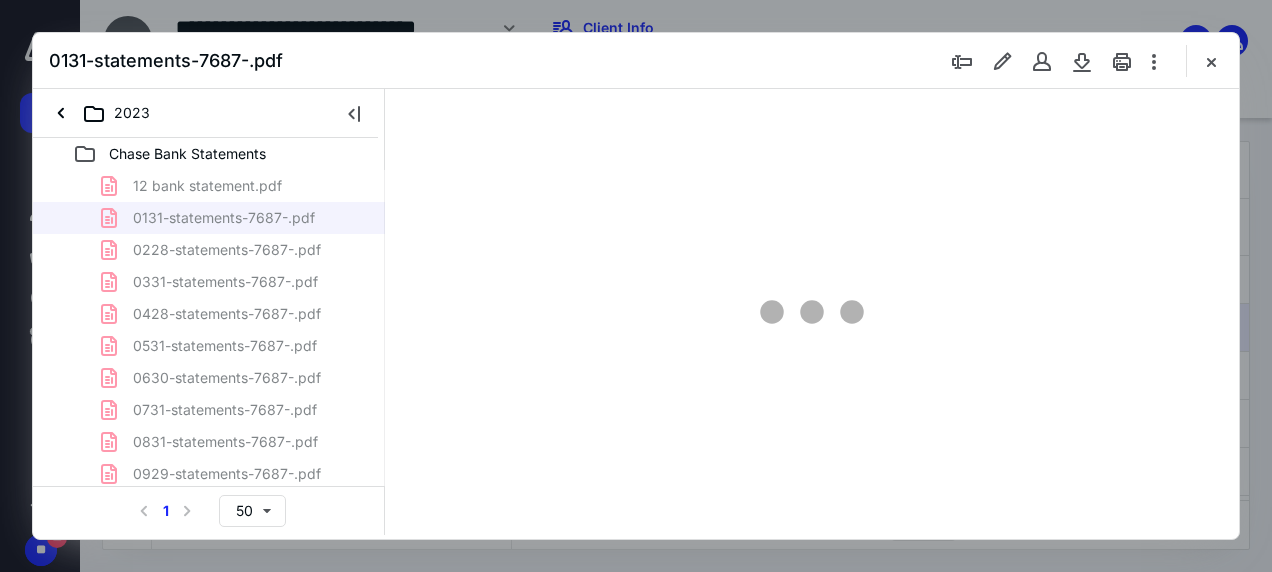 scroll, scrollTop: 106, scrollLeft: 0, axis: vertical 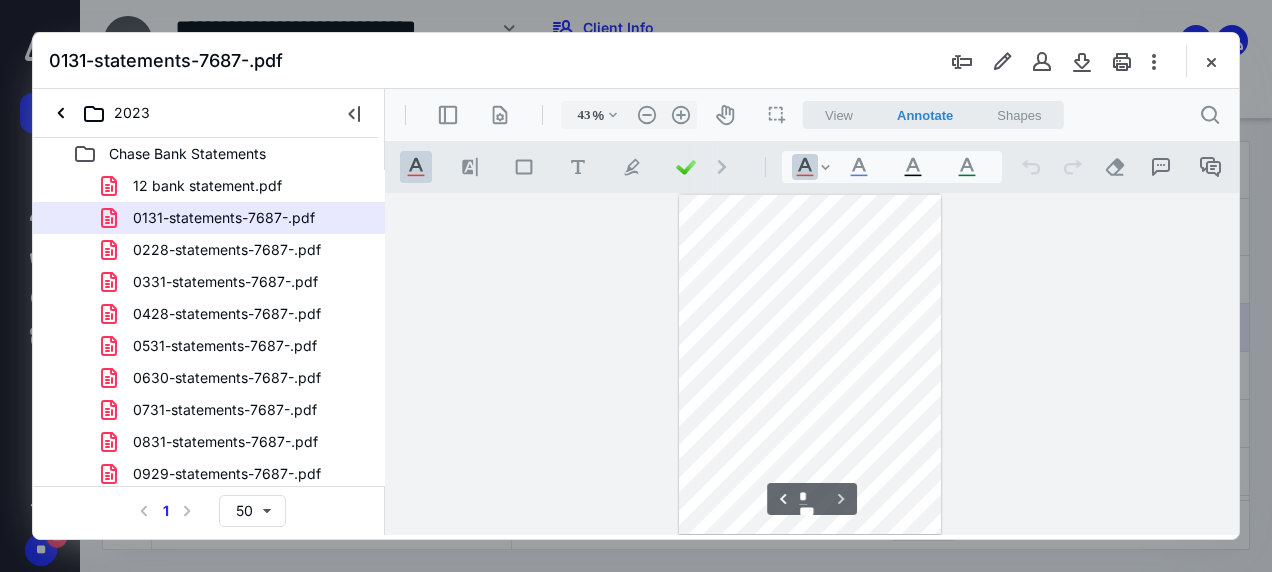 type on "*" 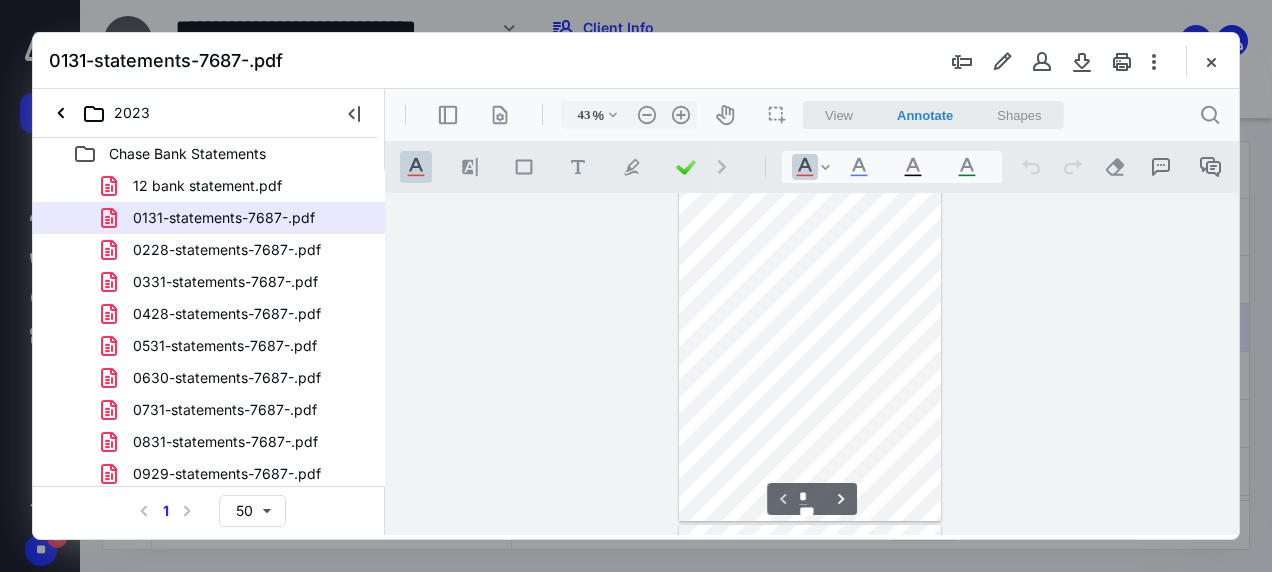 scroll, scrollTop: 0, scrollLeft: 0, axis: both 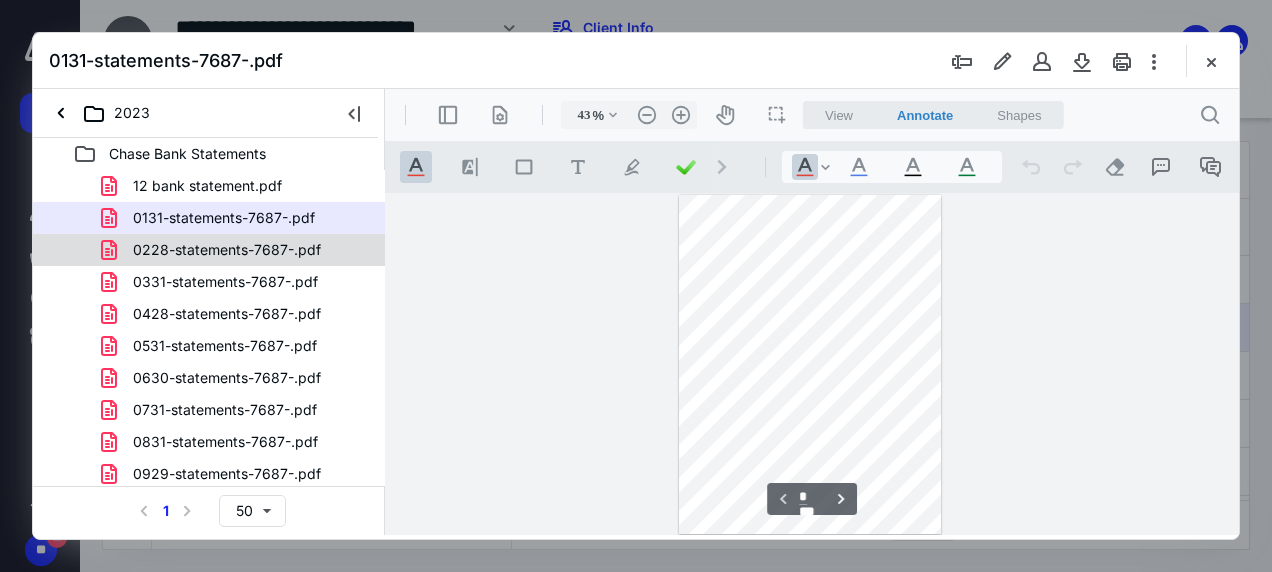 click on "0228-statements-7687-.pdf" at bounding box center (227, 250) 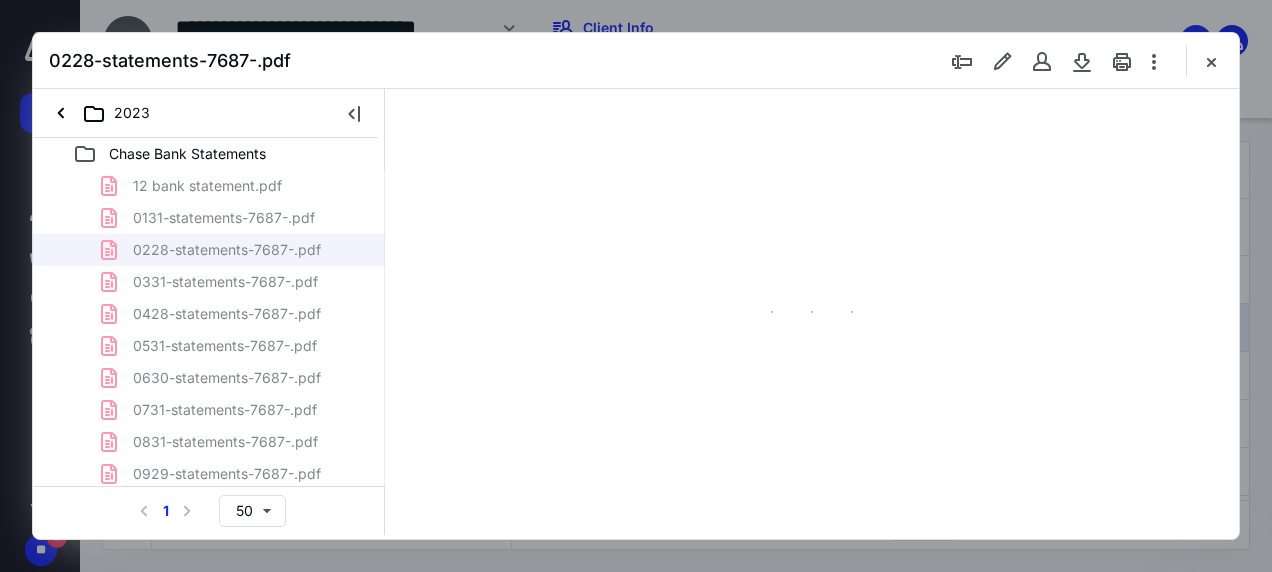 type on "43" 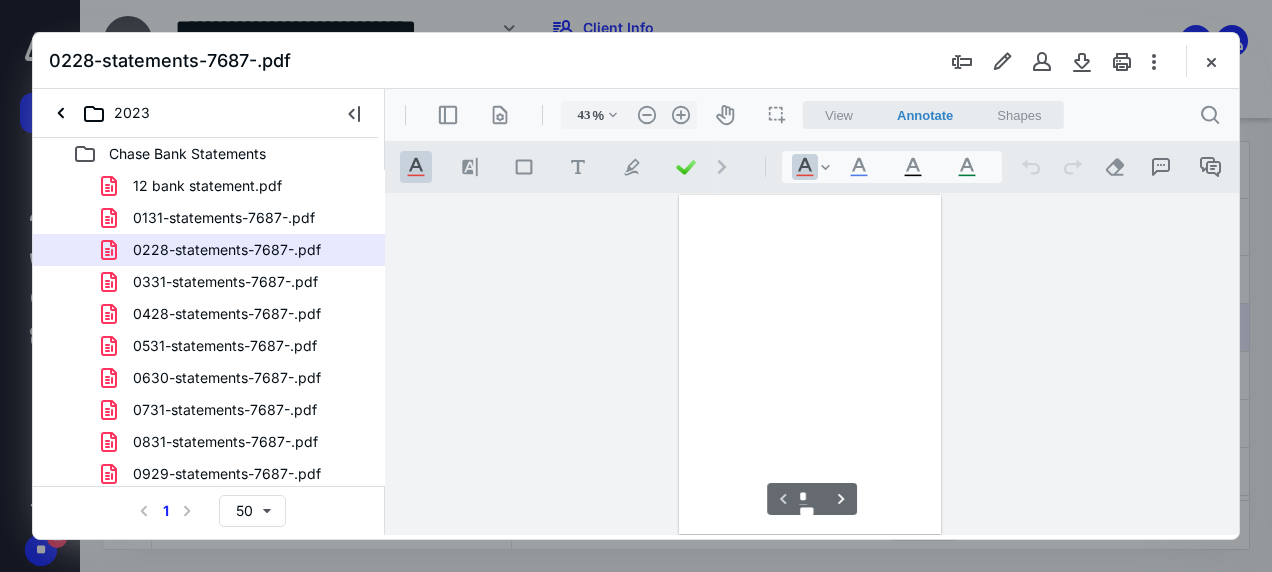 scroll, scrollTop: 106, scrollLeft: 0, axis: vertical 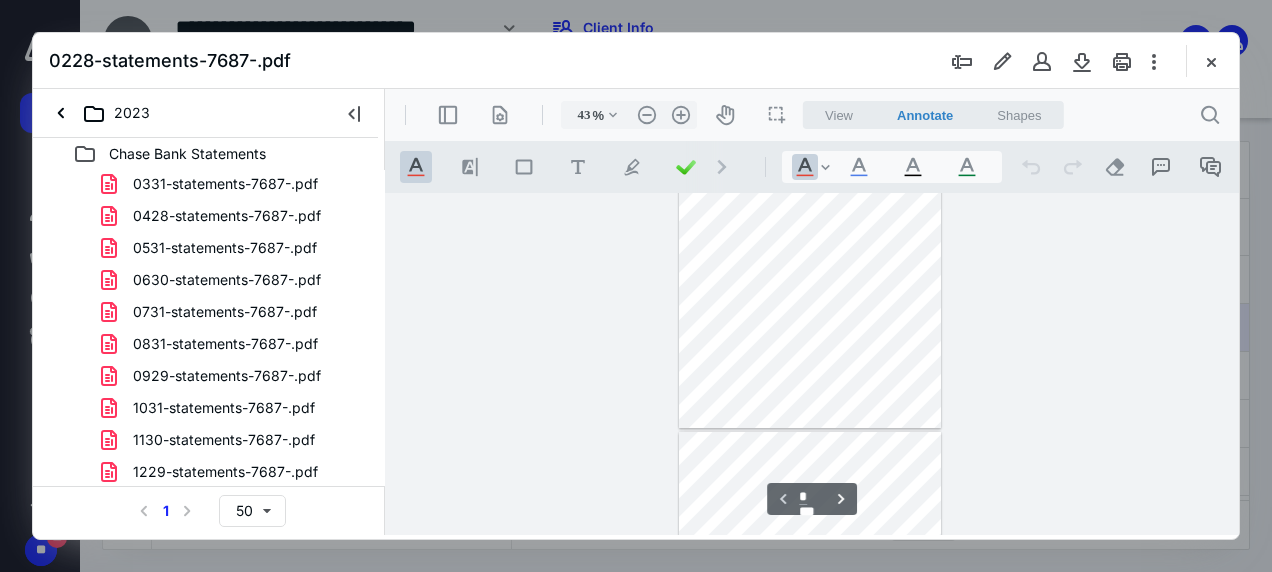 type on "*" 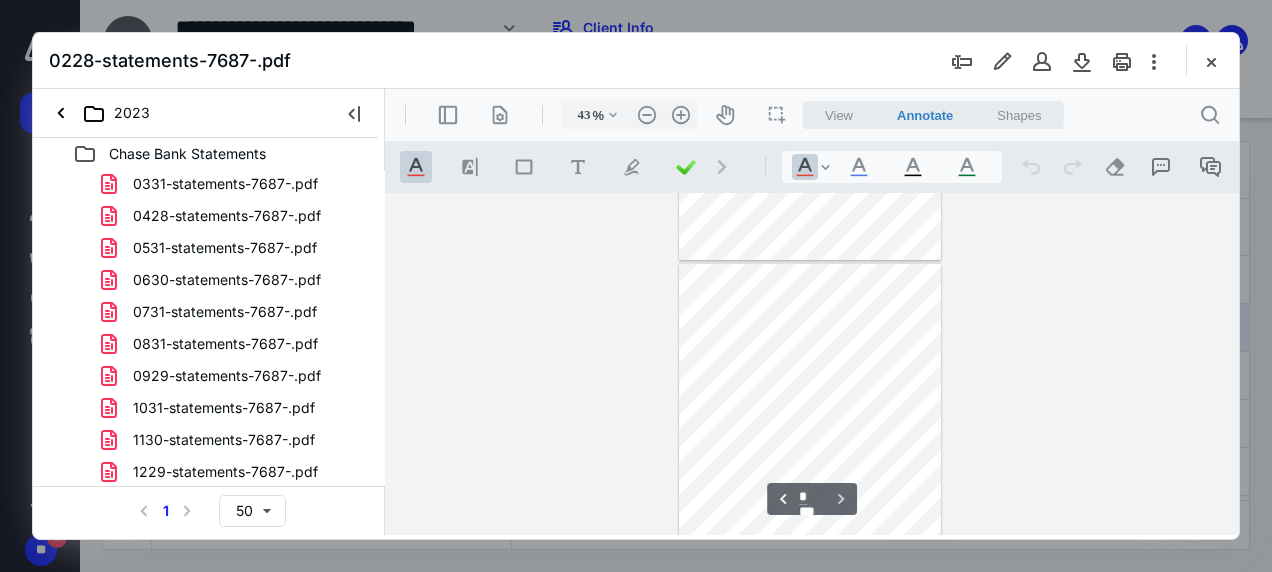 scroll, scrollTop: 343, scrollLeft: 0, axis: vertical 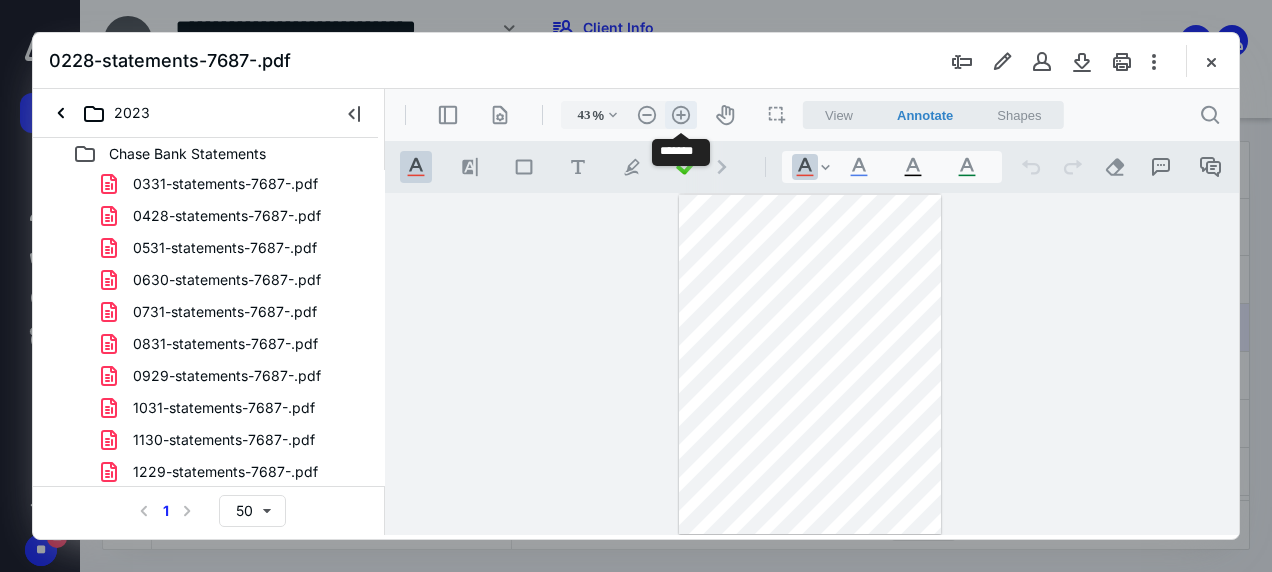 click on ".cls-1{fill:#abb0c4;} icon - header - zoom - in - line" at bounding box center (681, 115) 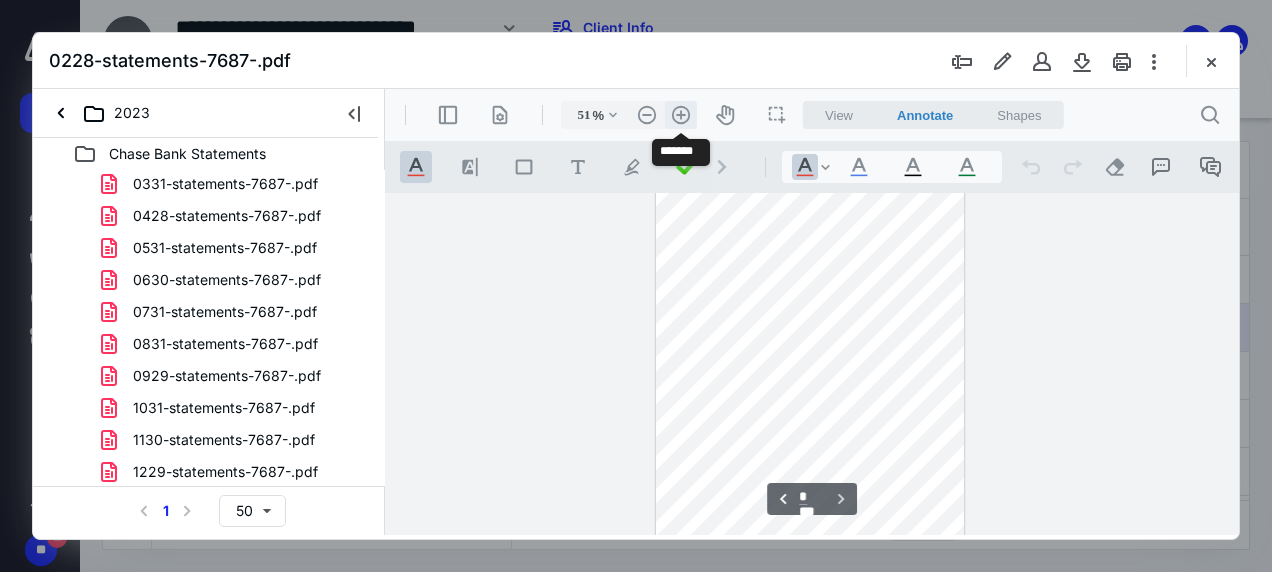 click on ".cls-1{fill:#abb0c4;} icon - header - zoom - in - line" at bounding box center [681, 115] 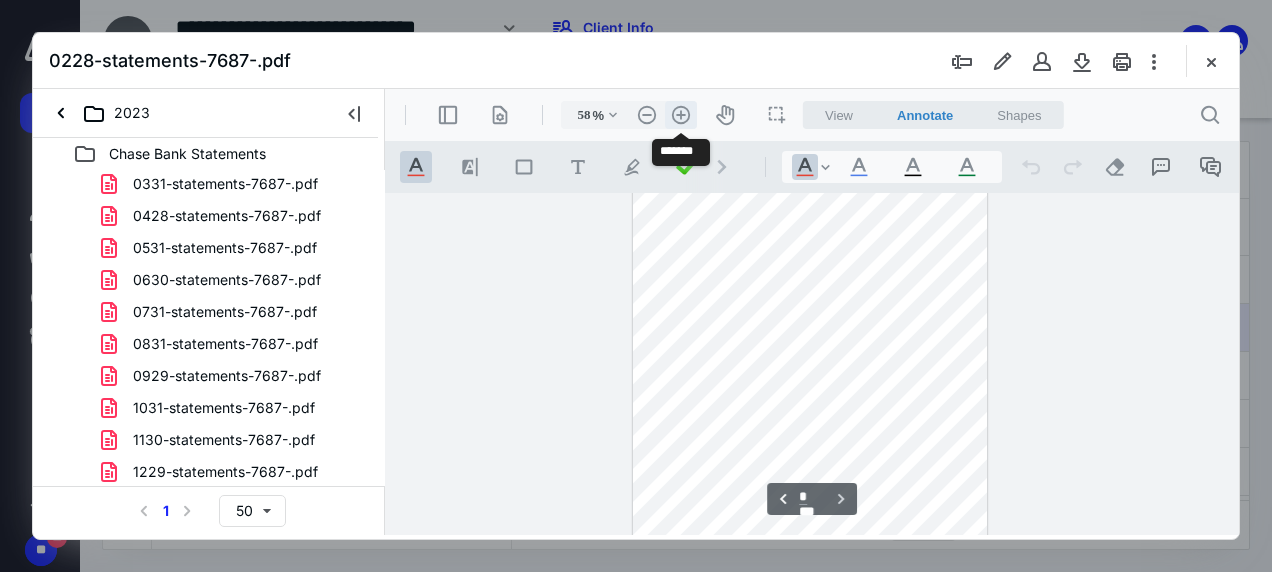 click on ".cls-1{fill:#abb0c4;} icon - header - zoom - in - line" at bounding box center (681, 115) 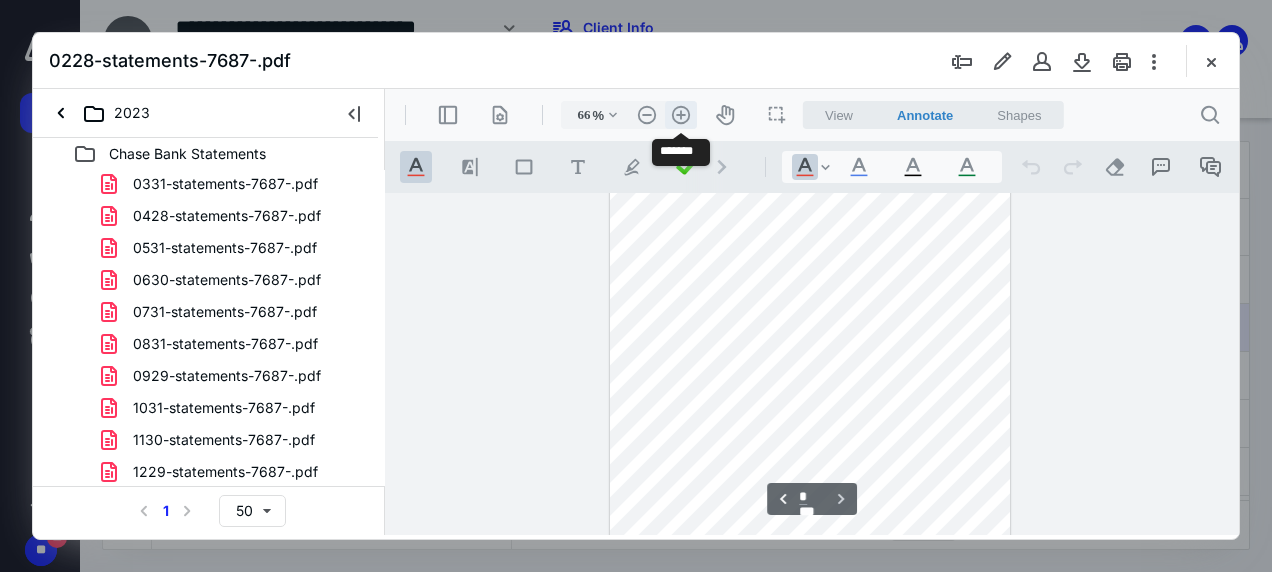 click on ".cls-1{fill:#abb0c4;} icon - header - zoom - in - line" at bounding box center [681, 115] 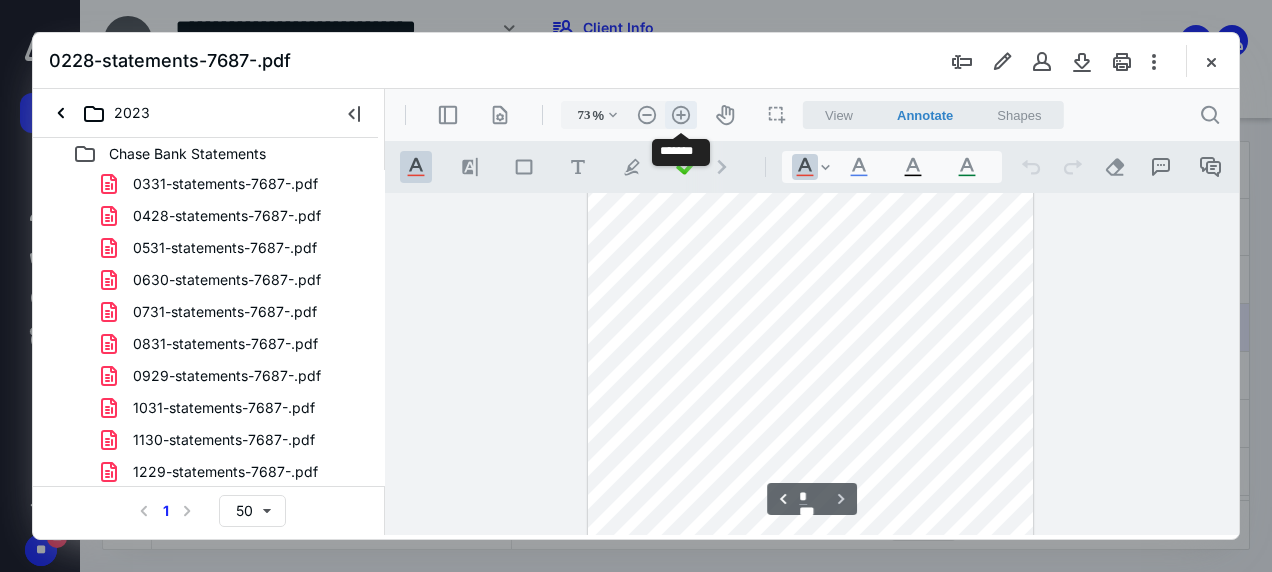 click on ".cls-1{fill:#abb0c4;} icon - header - zoom - in - line" at bounding box center (681, 115) 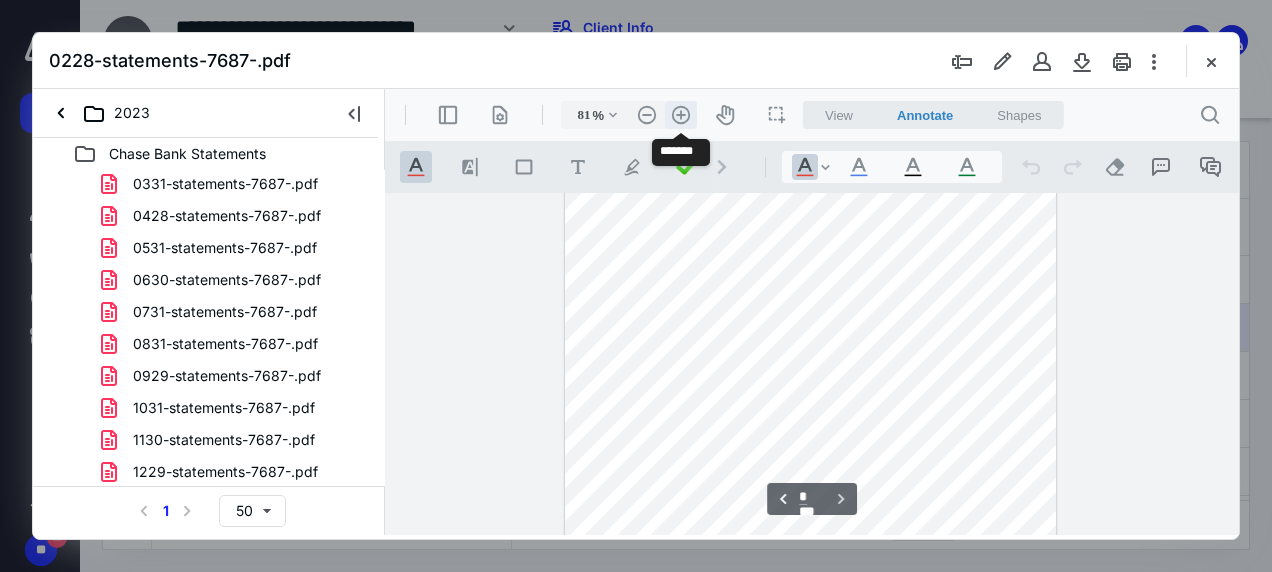 click on ".cls-1{fill:#abb0c4;} icon - header - zoom - in - line" at bounding box center (681, 115) 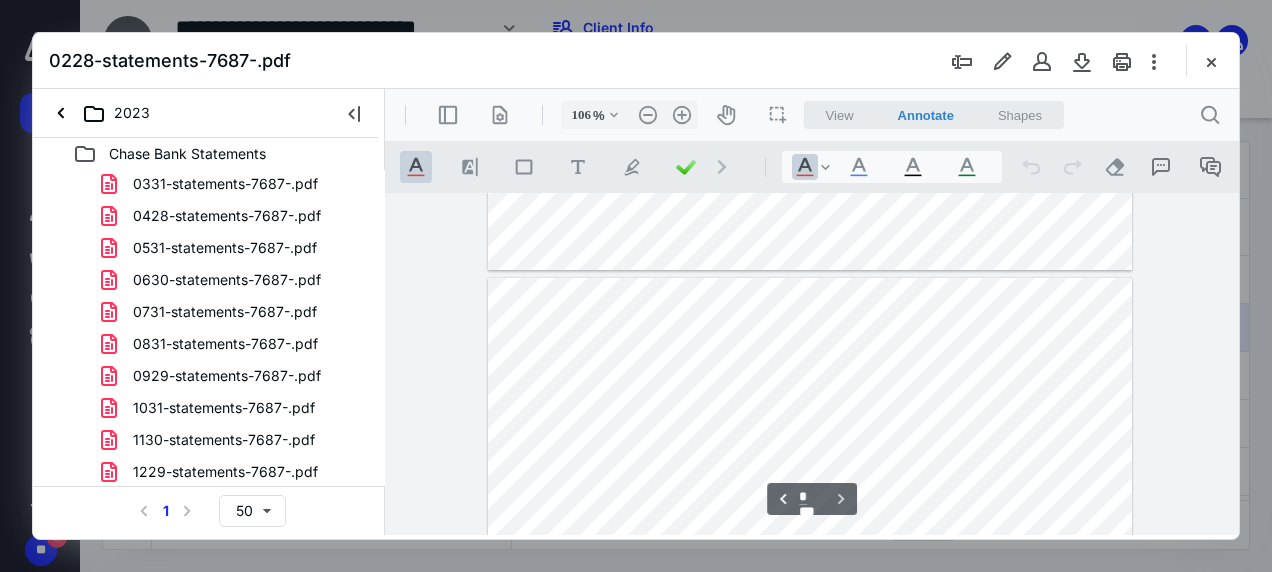 scroll, scrollTop: 716, scrollLeft: 0, axis: vertical 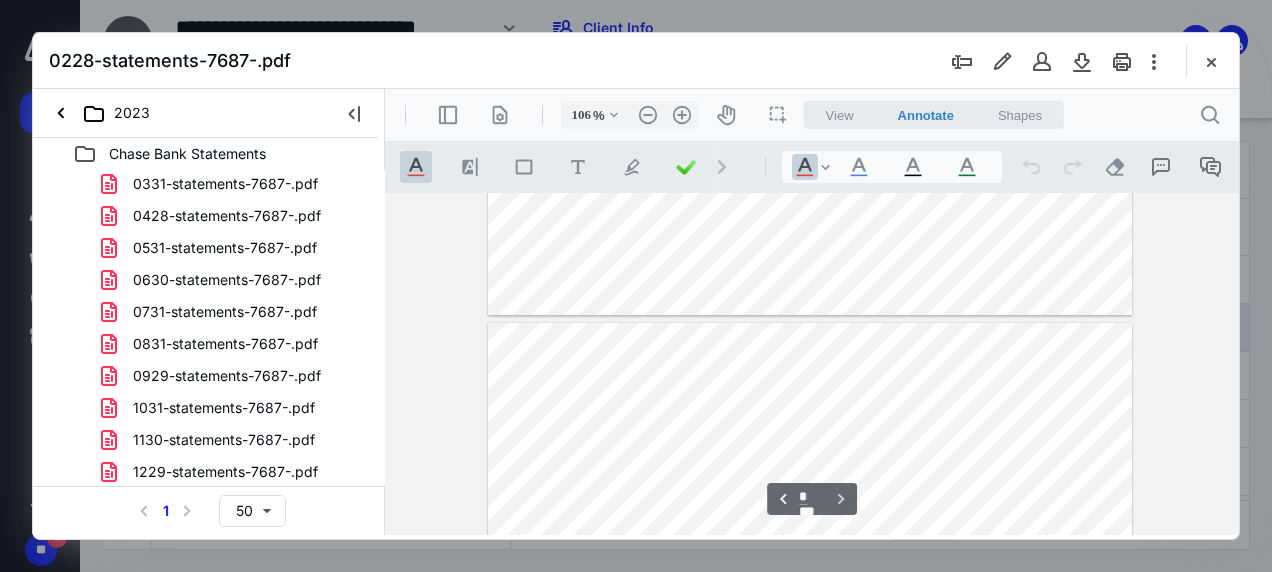 type on "*" 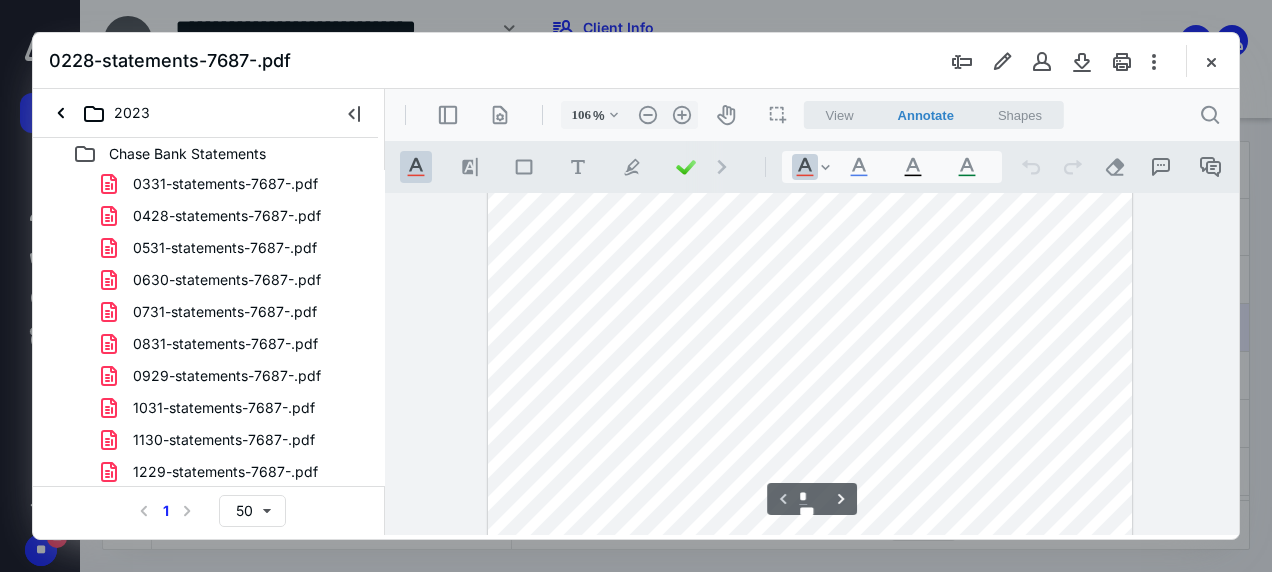 scroll, scrollTop: 0, scrollLeft: 0, axis: both 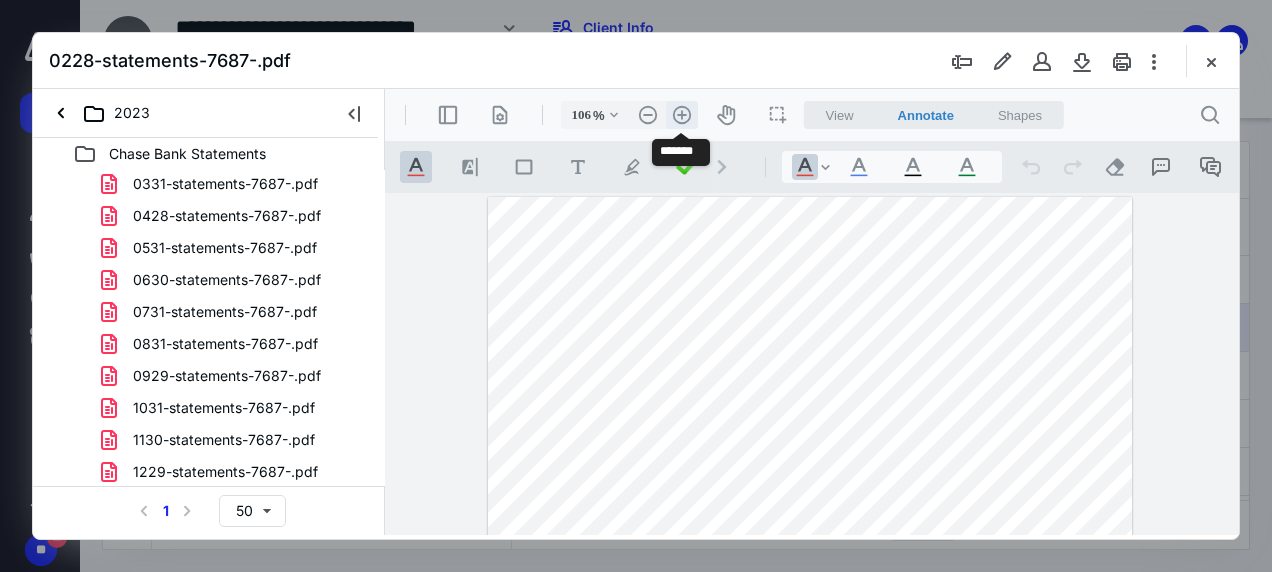 click on ".cls-1{fill:#abb0c4;} icon - header - zoom - in - line" at bounding box center [682, 115] 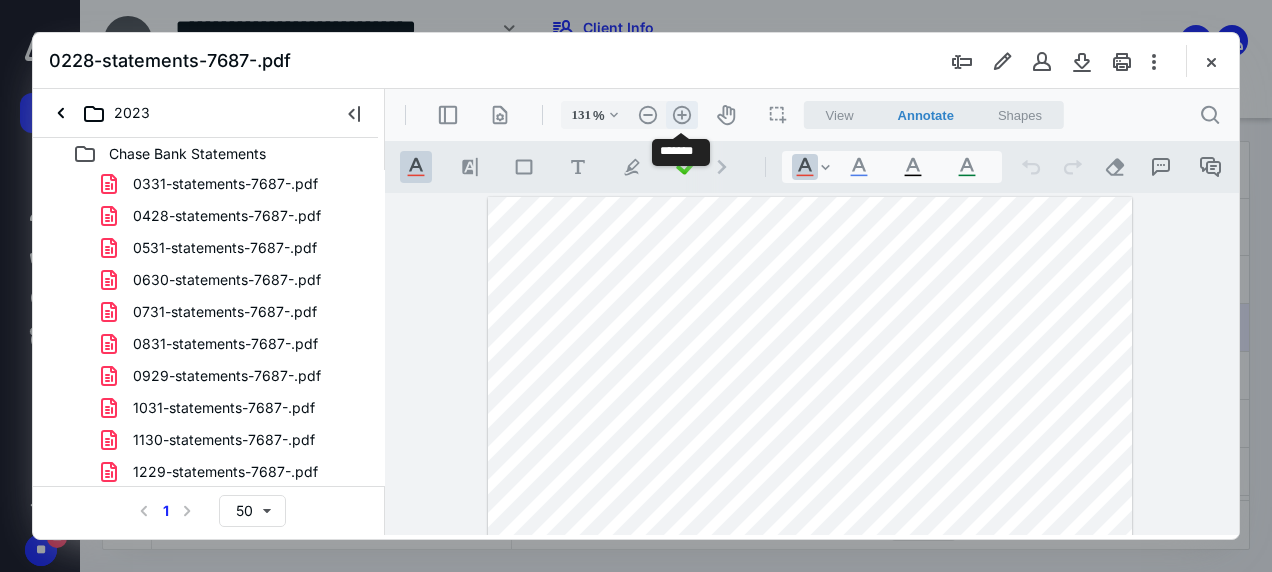scroll, scrollTop: 28, scrollLeft: 0, axis: vertical 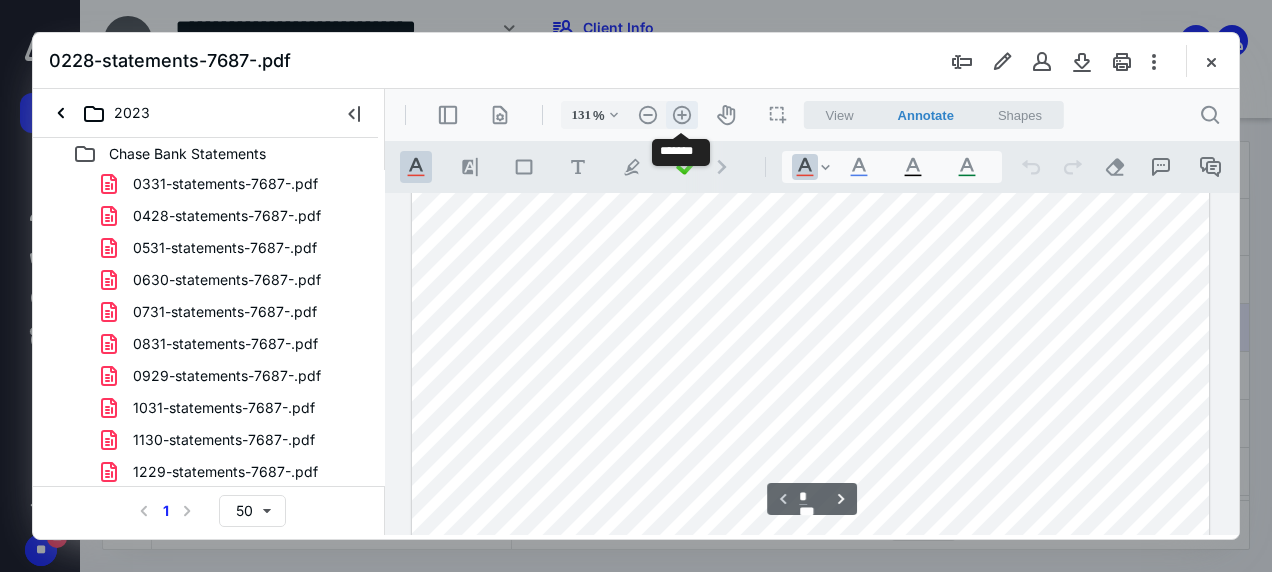 click on ".cls-1{fill:#abb0c4;} icon - header - zoom - in - line" at bounding box center (682, 115) 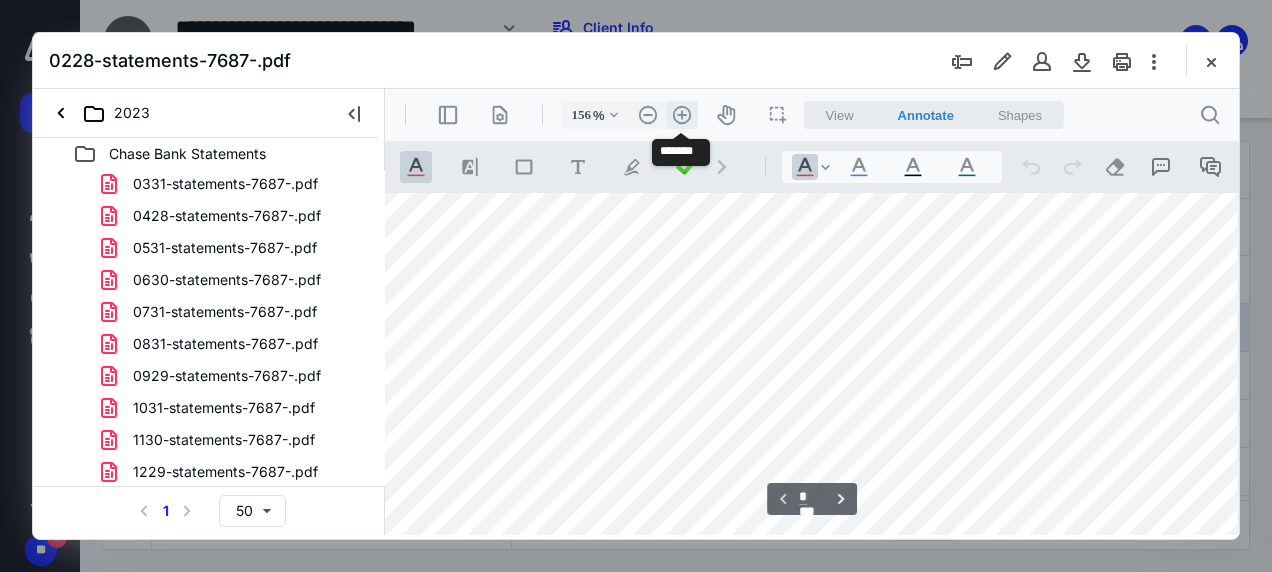 click on ".cls-1{fill:#abb0c4;} icon - header - zoom - in - line" at bounding box center [682, 115] 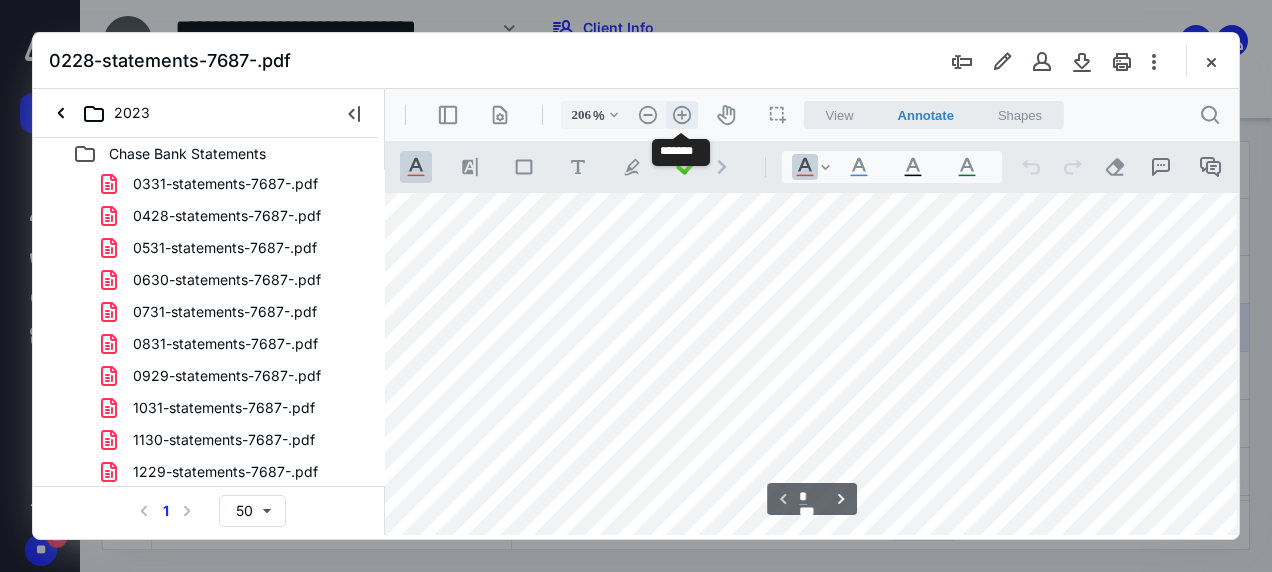scroll, scrollTop: 114, scrollLeft: 216, axis: both 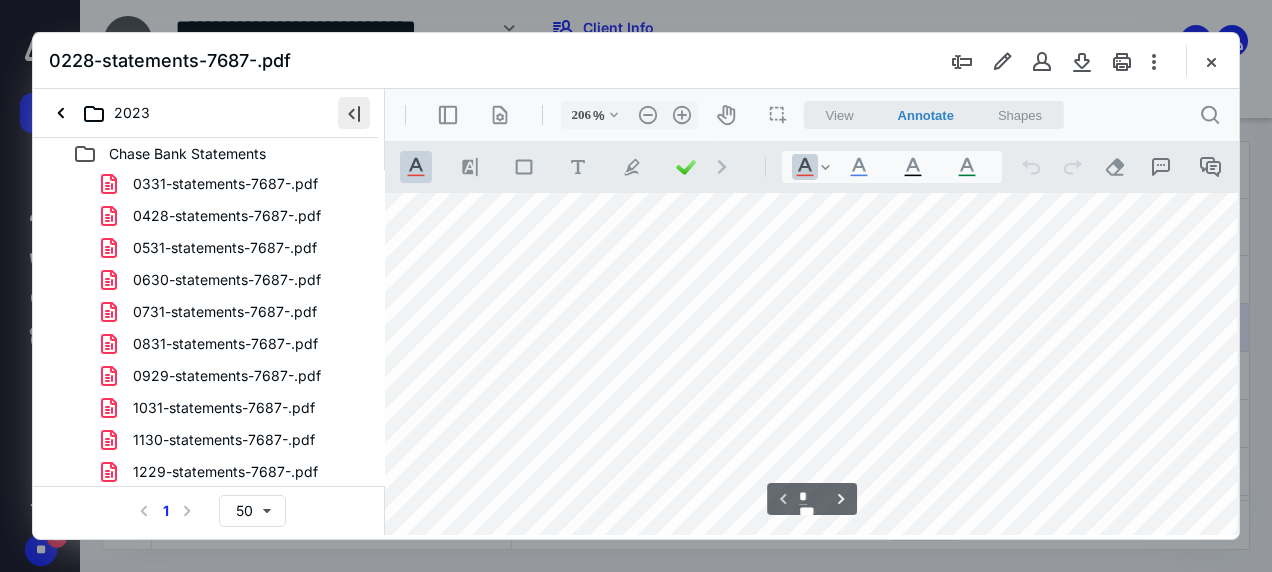 click at bounding box center (354, 113) 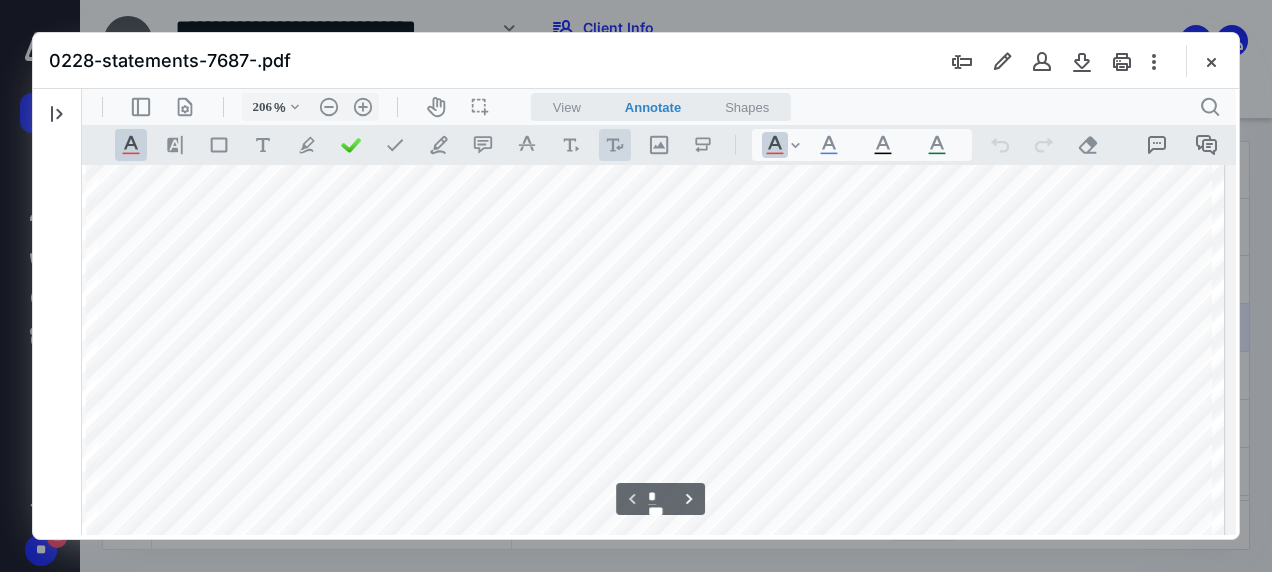 scroll, scrollTop: 114, scrollLeft: 124, axis: both 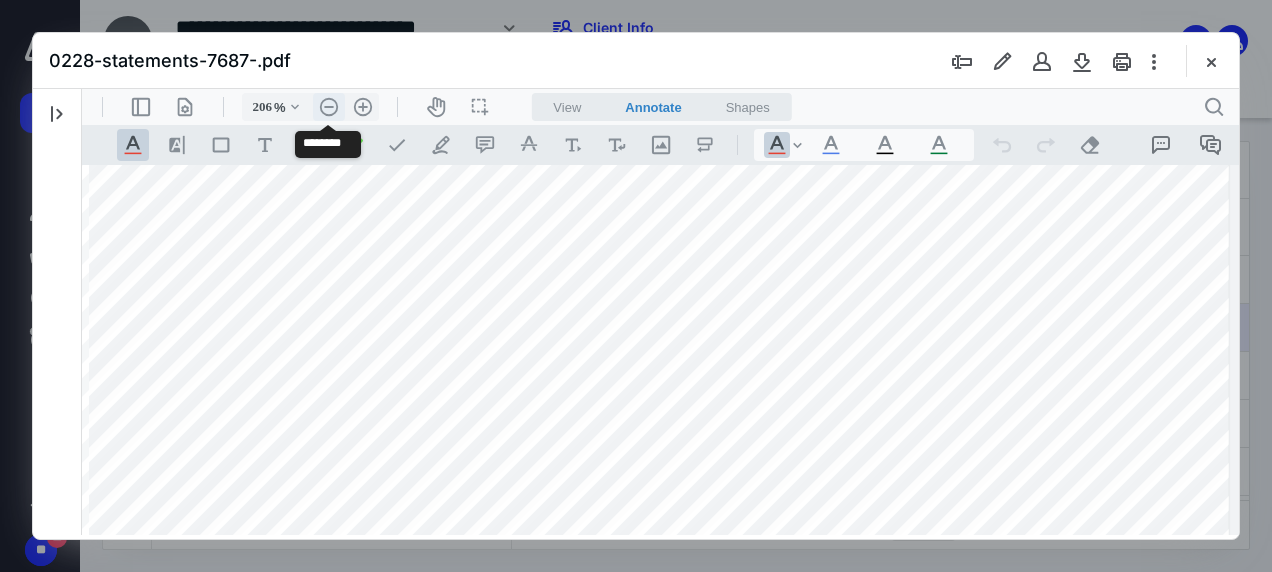click on ".cls-1{fill:#abb0c4;} icon - header - zoom - out - line" at bounding box center [329, 107] 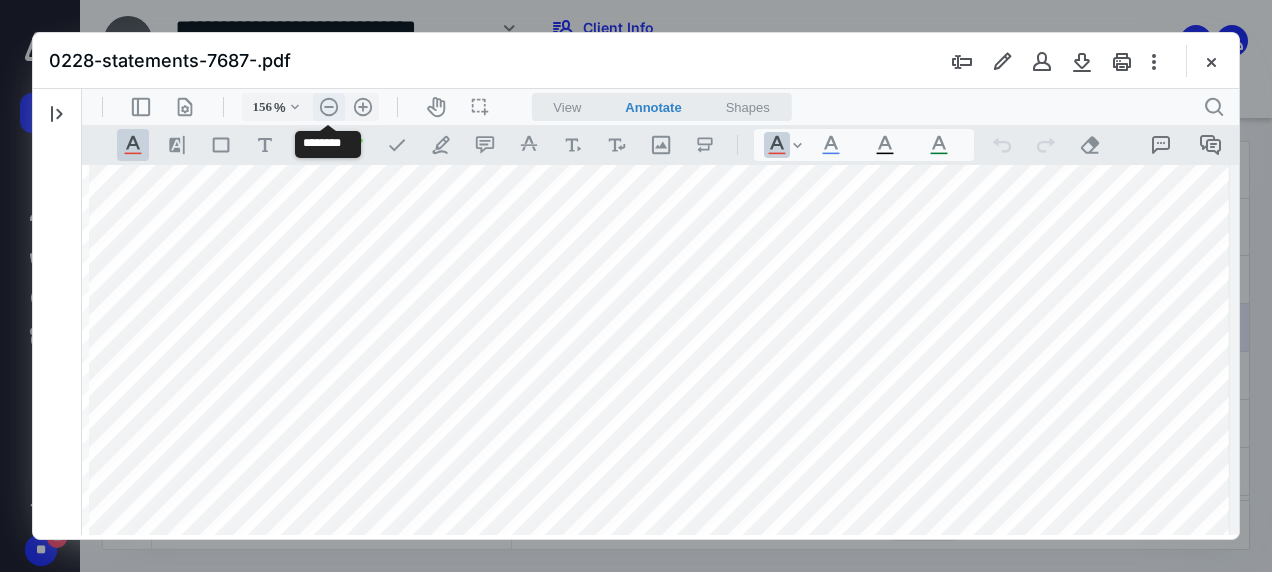 scroll, scrollTop: 50, scrollLeft: 0, axis: vertical 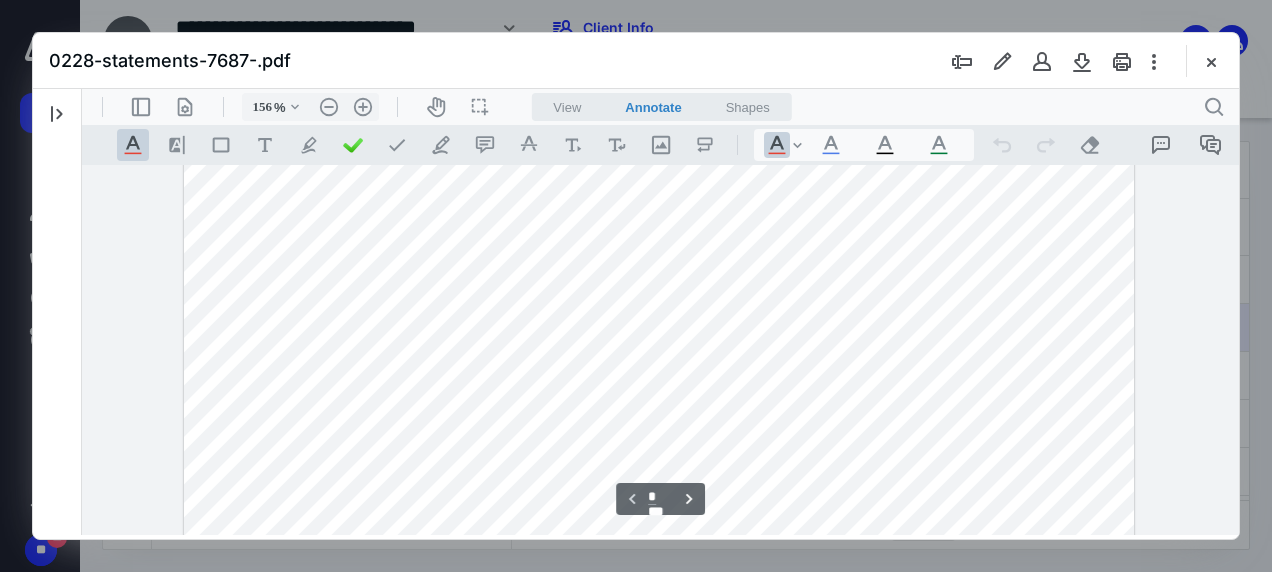 click at bounding box center [659, 736] 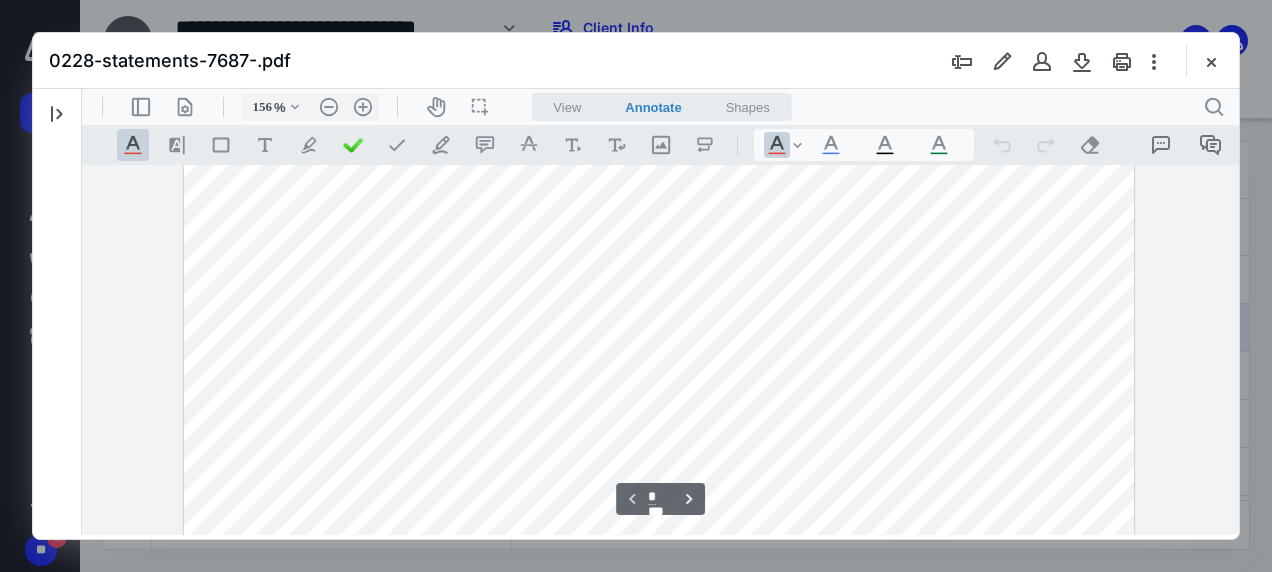scroll, scrollTop: 0, scrollLeft: 0, axis: both 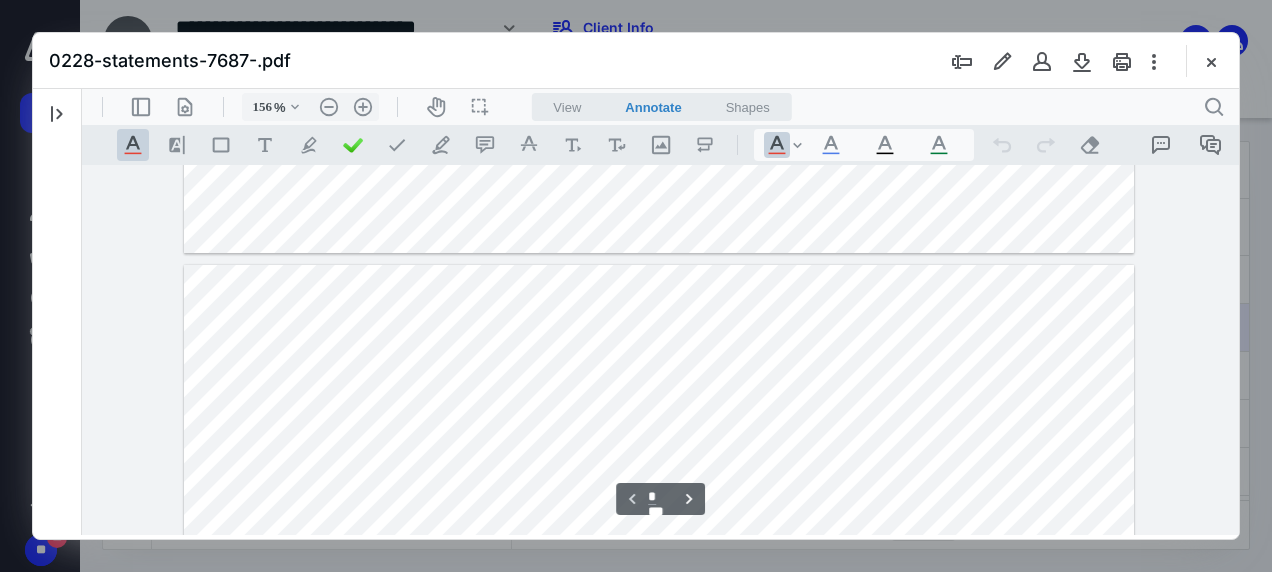 type on "*" 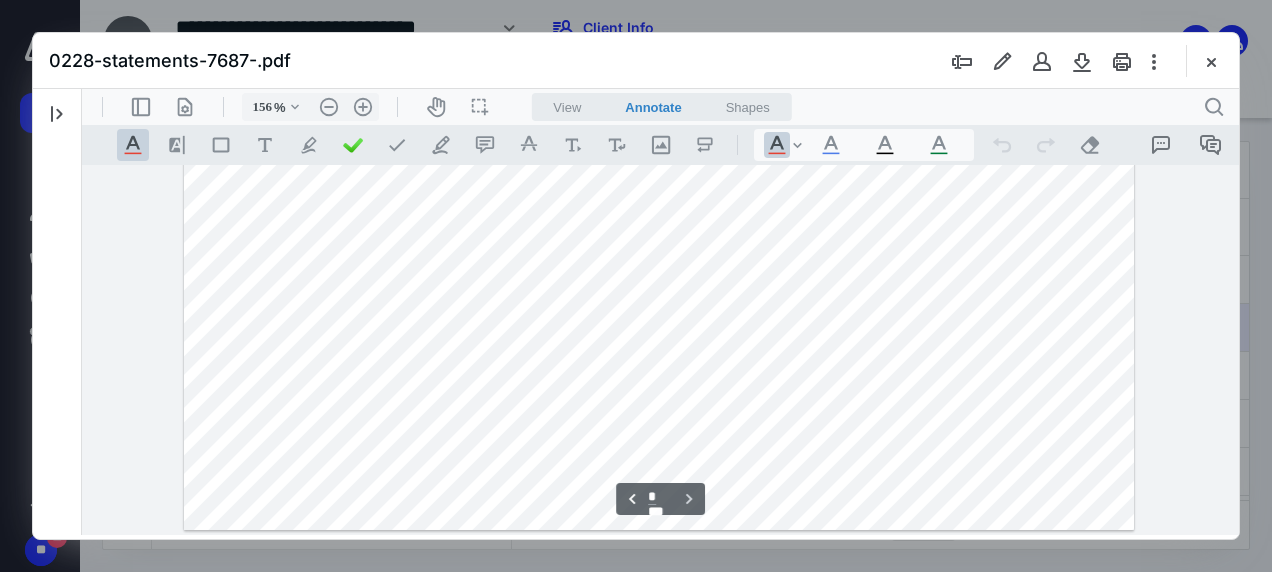 scroll, scrollTop: 2113, scrollLeft: 0, axis: vertical 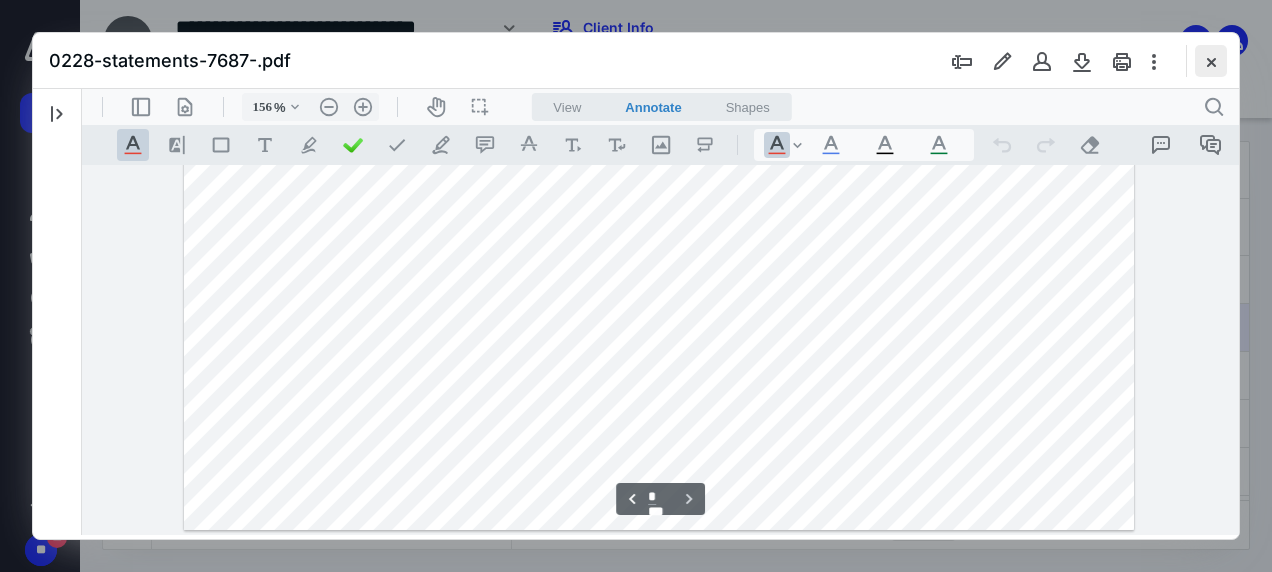 click at bounding box center [1211, 61] 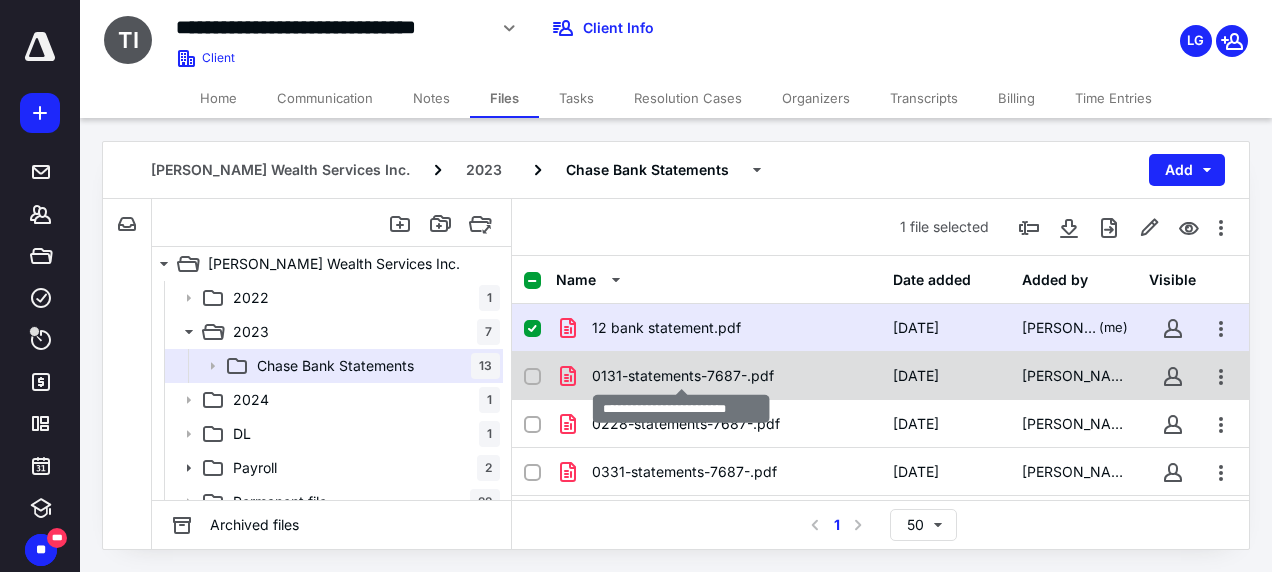 click on "0131-statements-7687-.pdf" at bounding box center (683, 376) 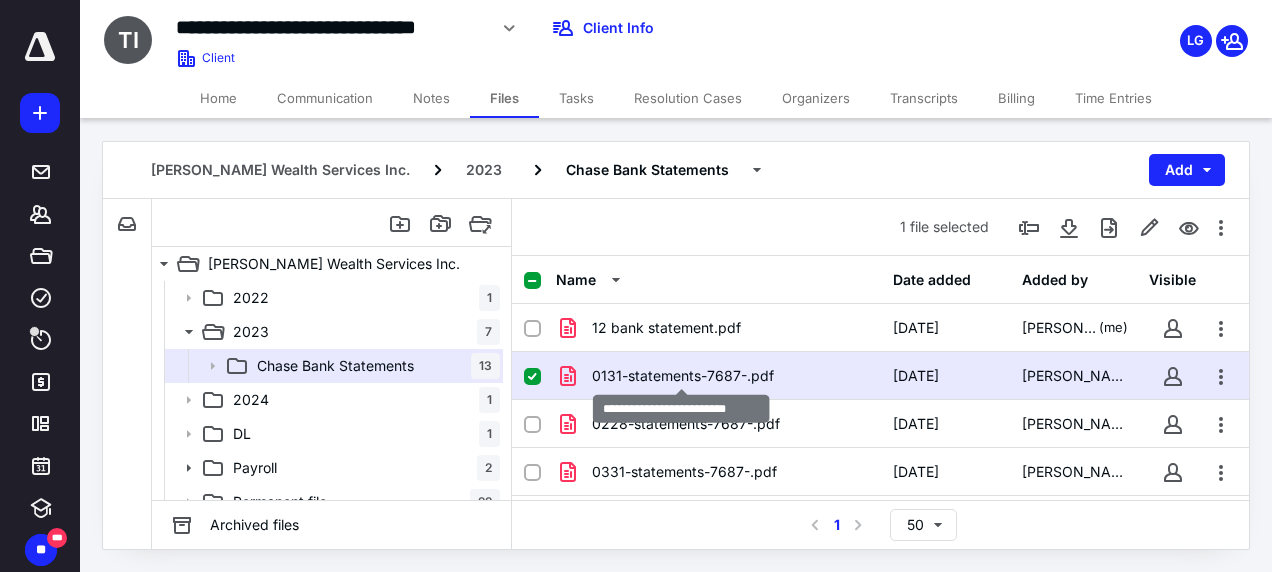 click on "0131-statements-7687-.pdf" at bounding box center [683, 376] 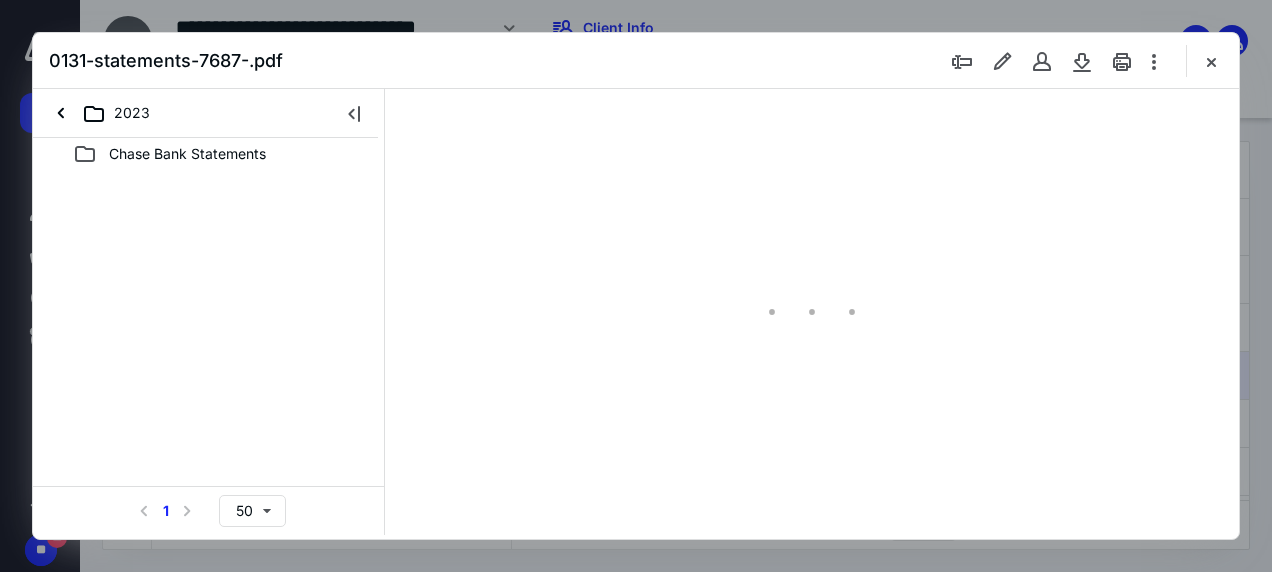 scroll, scrollTop: 0, scrollLeft: 0, axis: both 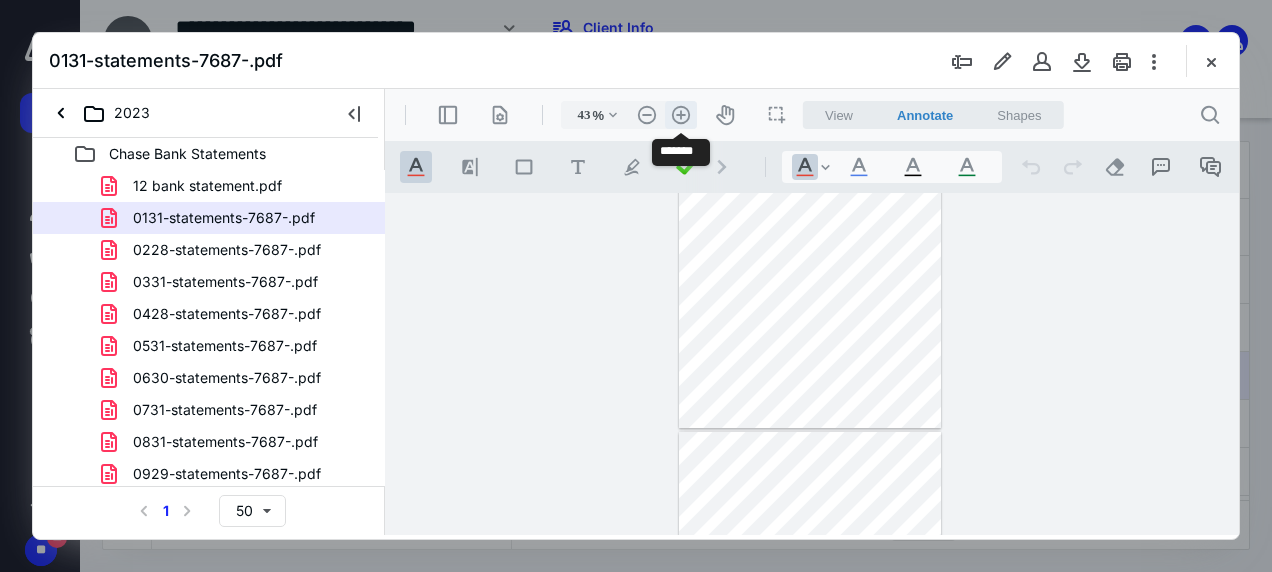 click on ".cls-1{fill:#abb0c4;} icon - header - zoom - in - line" at bounding box center (681, 115) 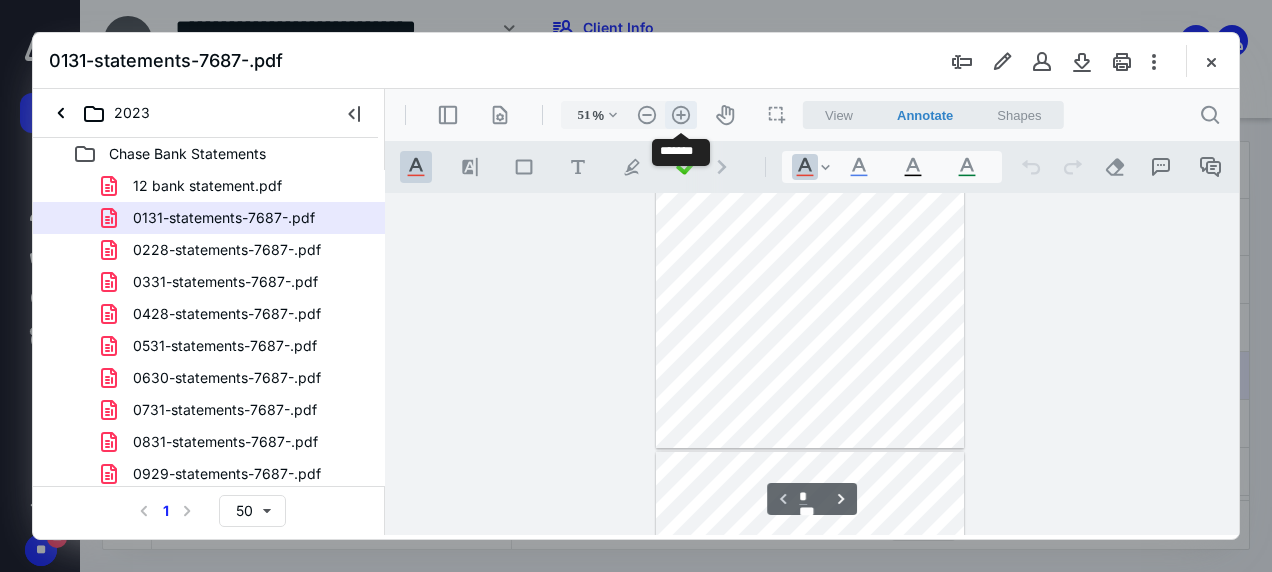 click on ".cls-1{fill:#abb0c4;} icon - header - zoom - in - line" at bounding box center [681, 115] 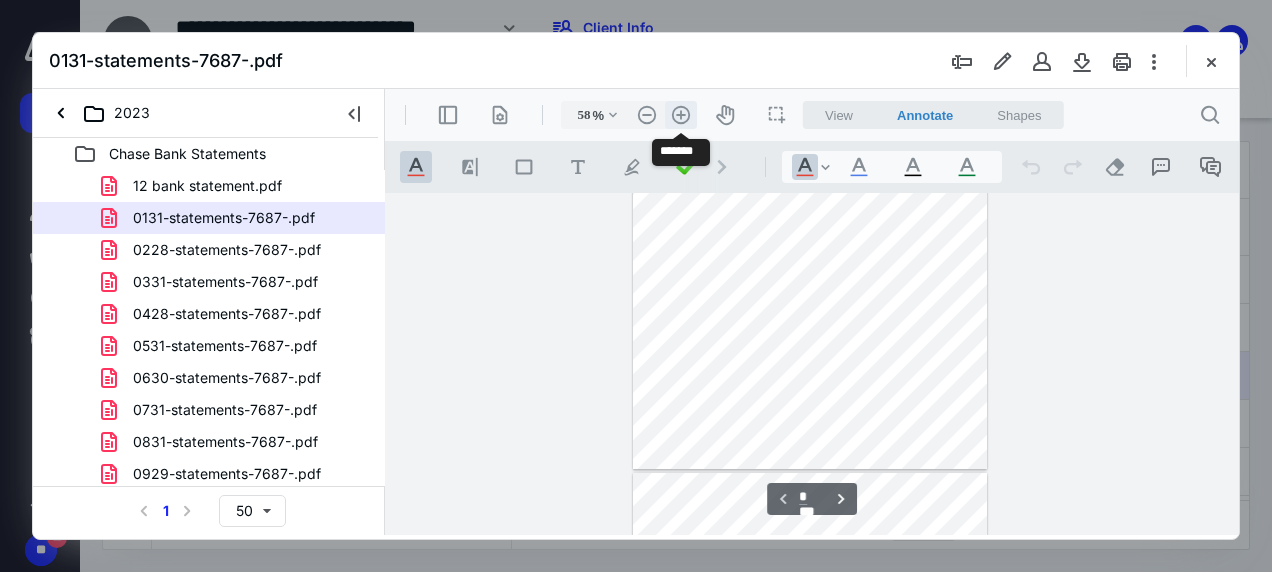 click on ".cls-1{fill:#abb0c4;} icon - header - zoom - in - line" at bounding box center (681, 115) 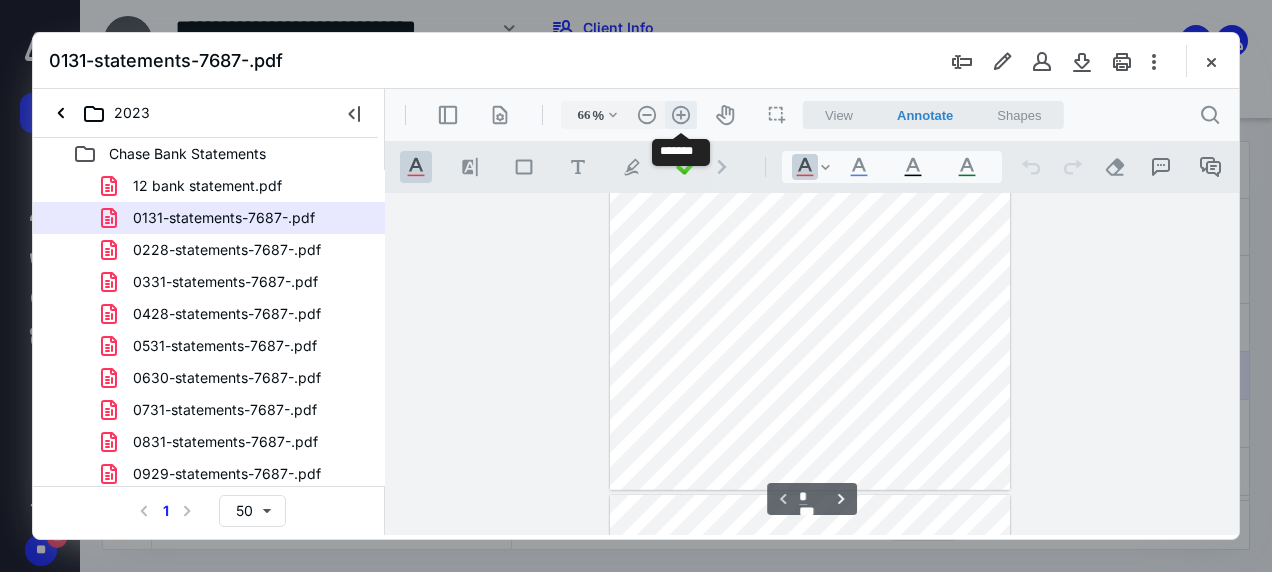 click on ".cls-1{fill:#abb0c4;} icon - header - zoom - in - line" at bounding box center (681, 115) 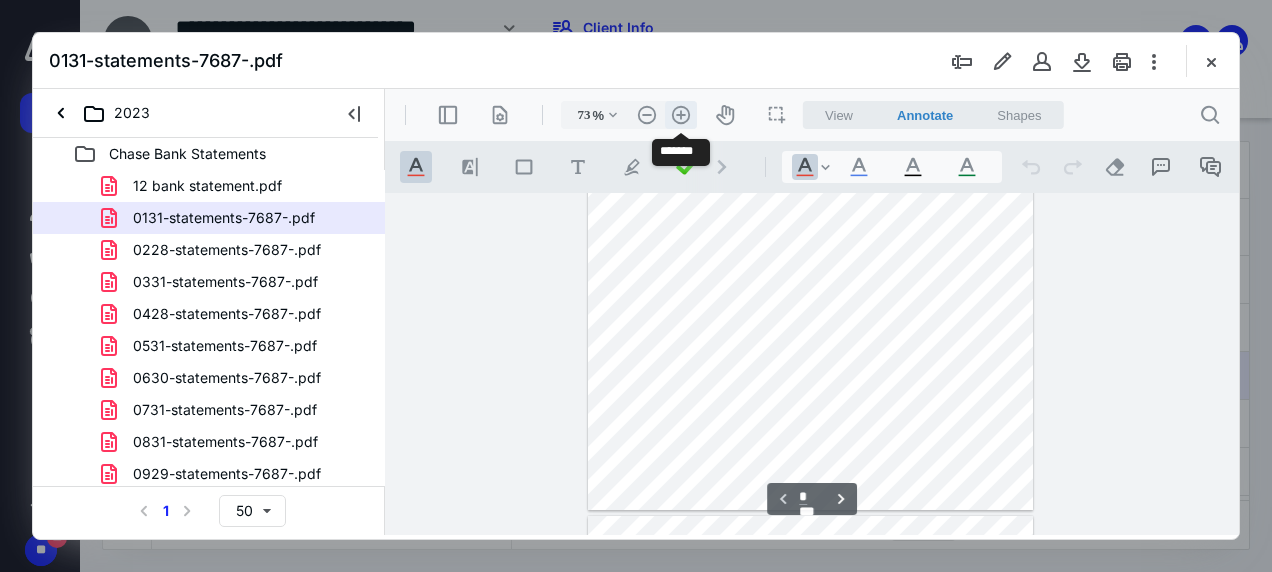 click on ".cls-1{fill:#abb0c4;} icon - header - zoom - in - line" at bounding box center (681, 115) 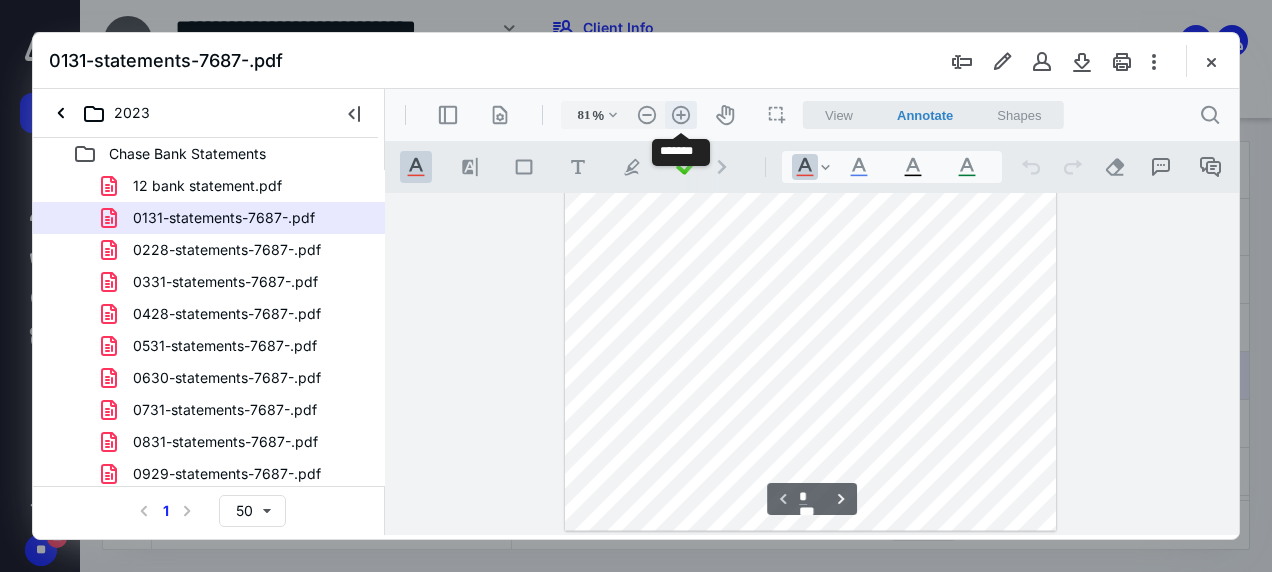 click on ".cls-1{fill:#abb0c4;} icon - header - zoom - in - line" at bounding box center (681, 115) 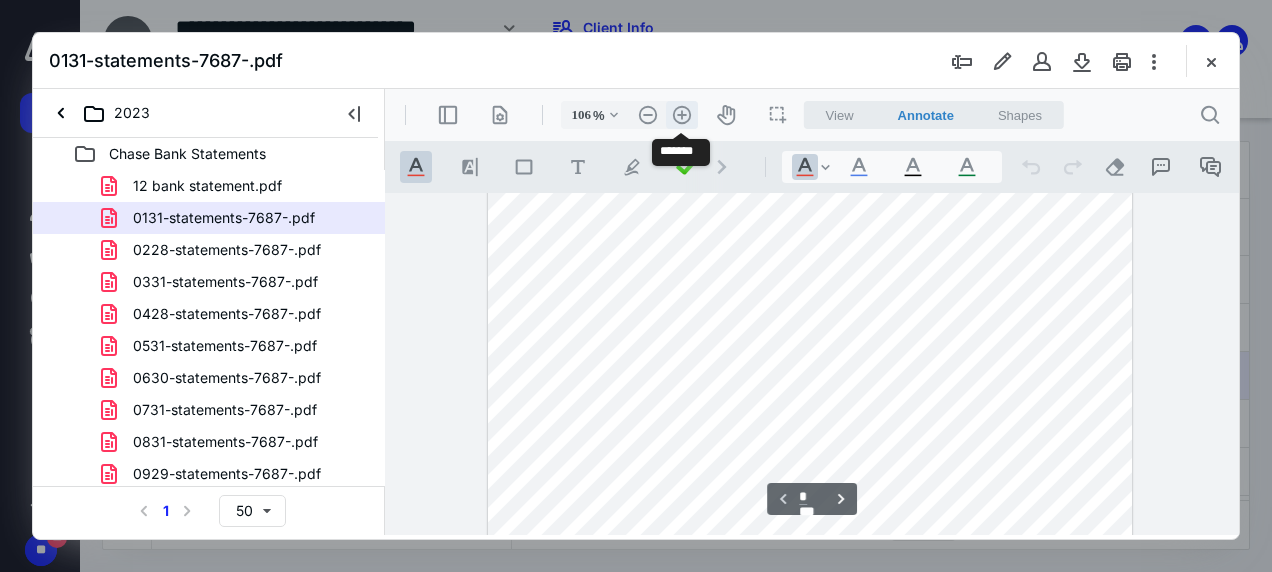 click on ".cls-1{fill:#abb0c4;} icon - header - zoom - in - line" at bounding box center [682, 115] 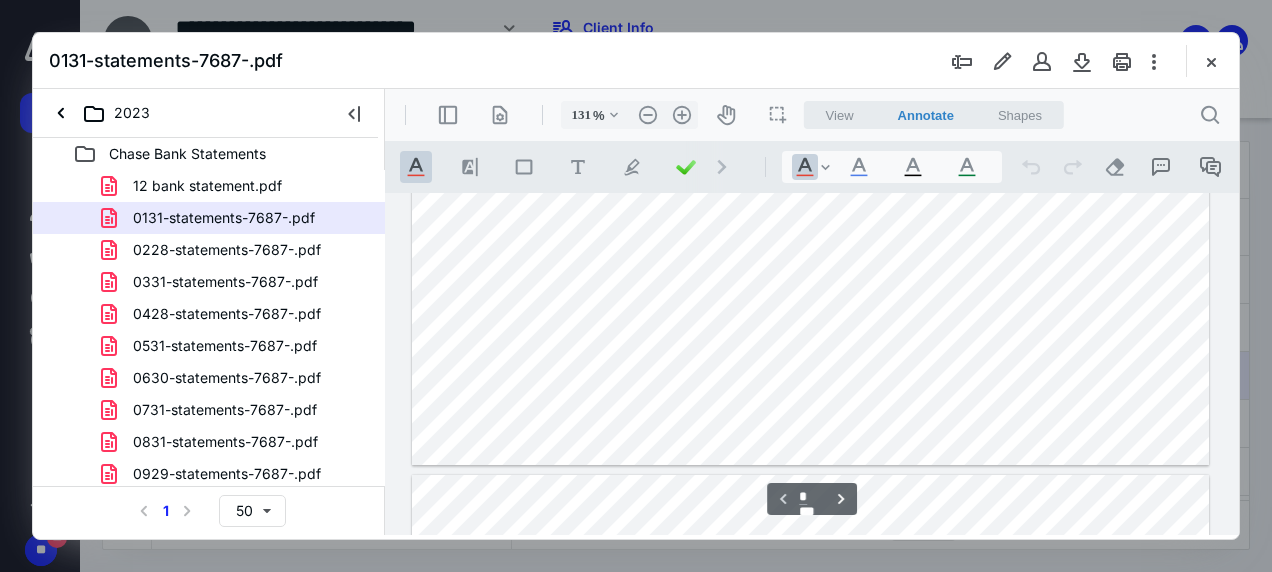scroll, scrollTop: 665, scrollLeft: 0, axis: vertical 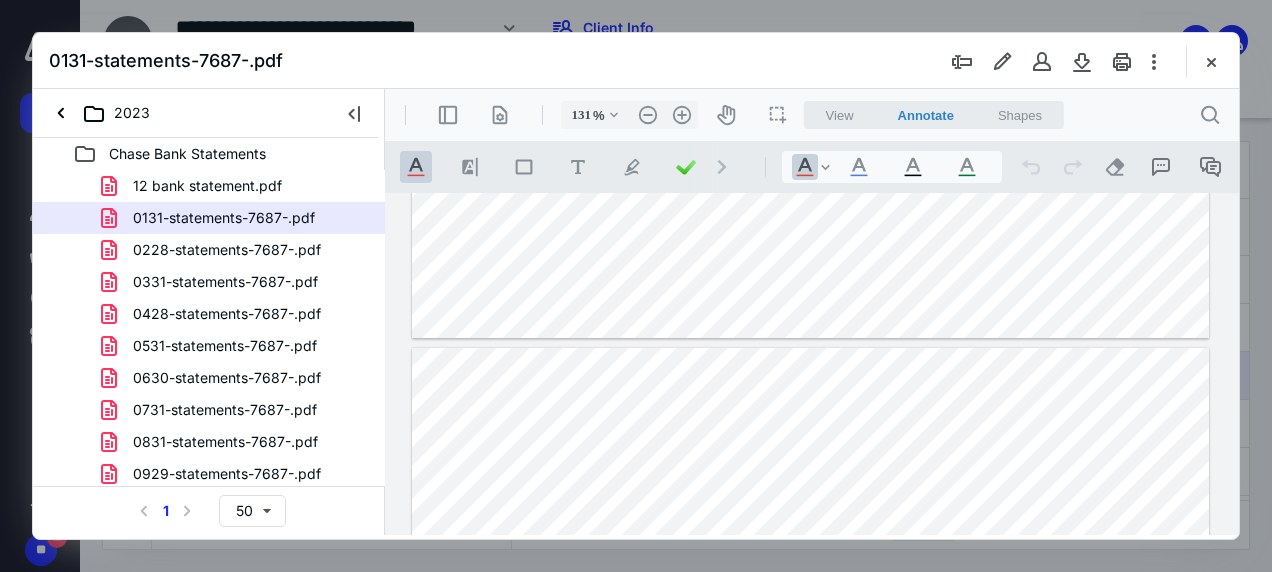 type on "*" 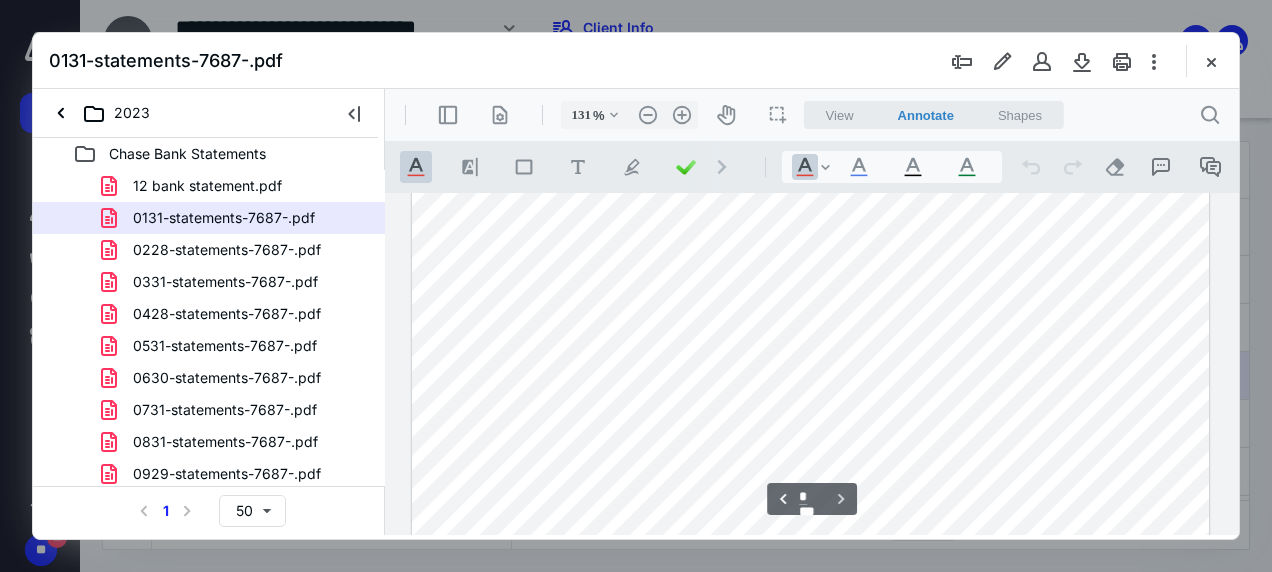 scroll, scrollTop: 1465, scrollLeft: 0, axis: vertical 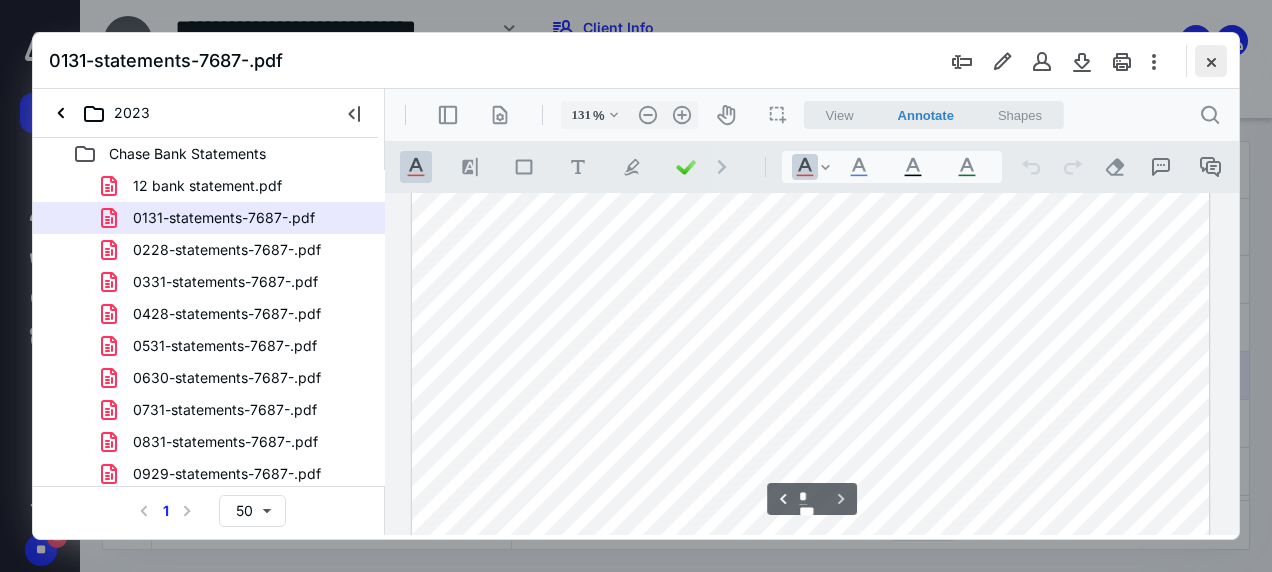 click at bounding box center [1211, 61] 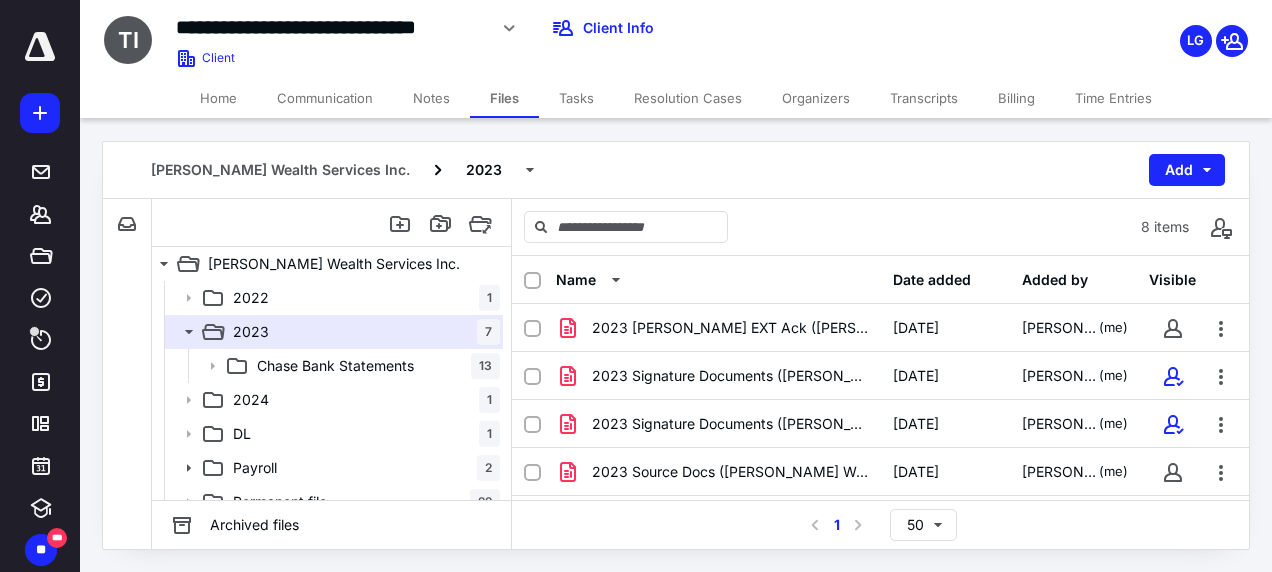 scroll, scrollTop: 184, scrollLeft: 0, axis: vertical 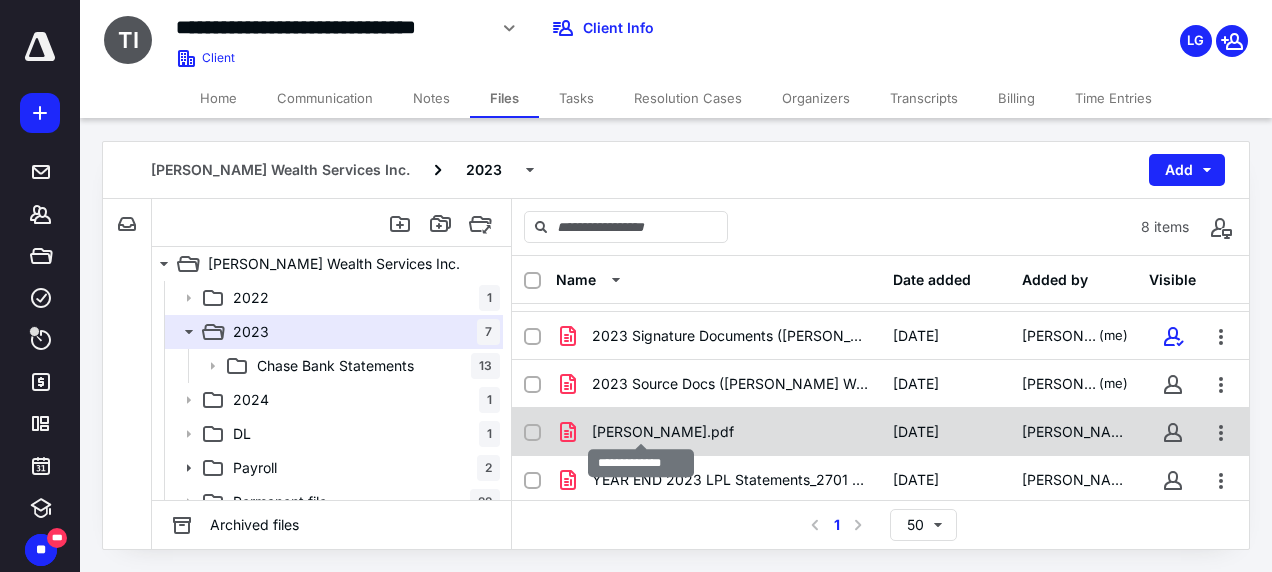 click on "[PERSON_NAME].pdf" at bounding box center (663, 432) 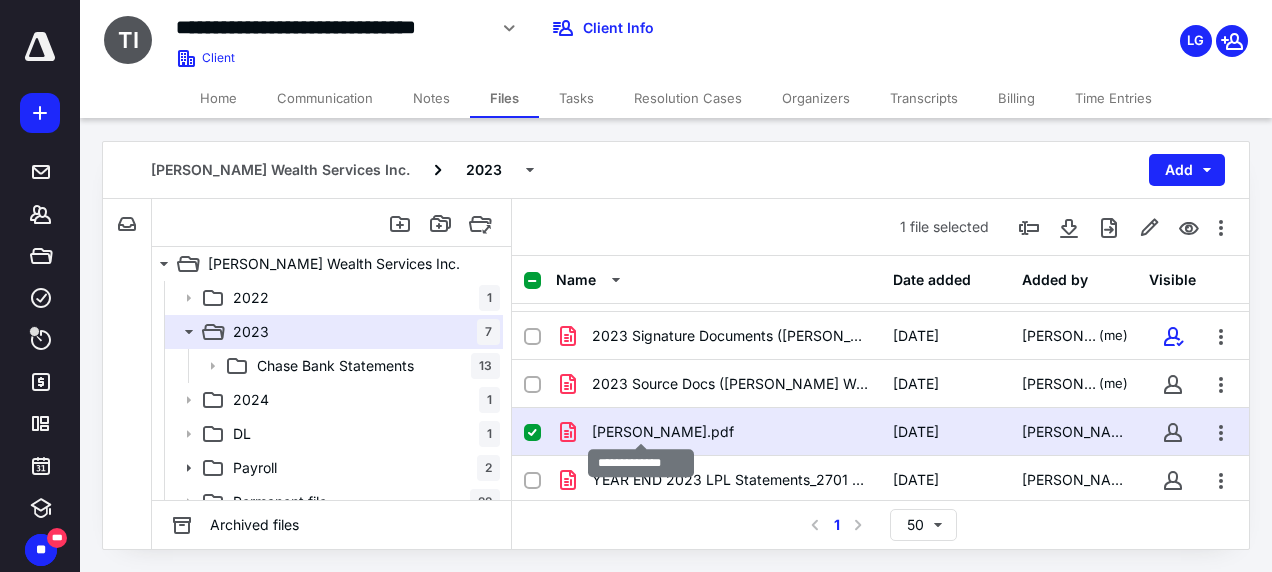 click on "[PERSON_NAME].pdf" at bounding box center (663, 432) 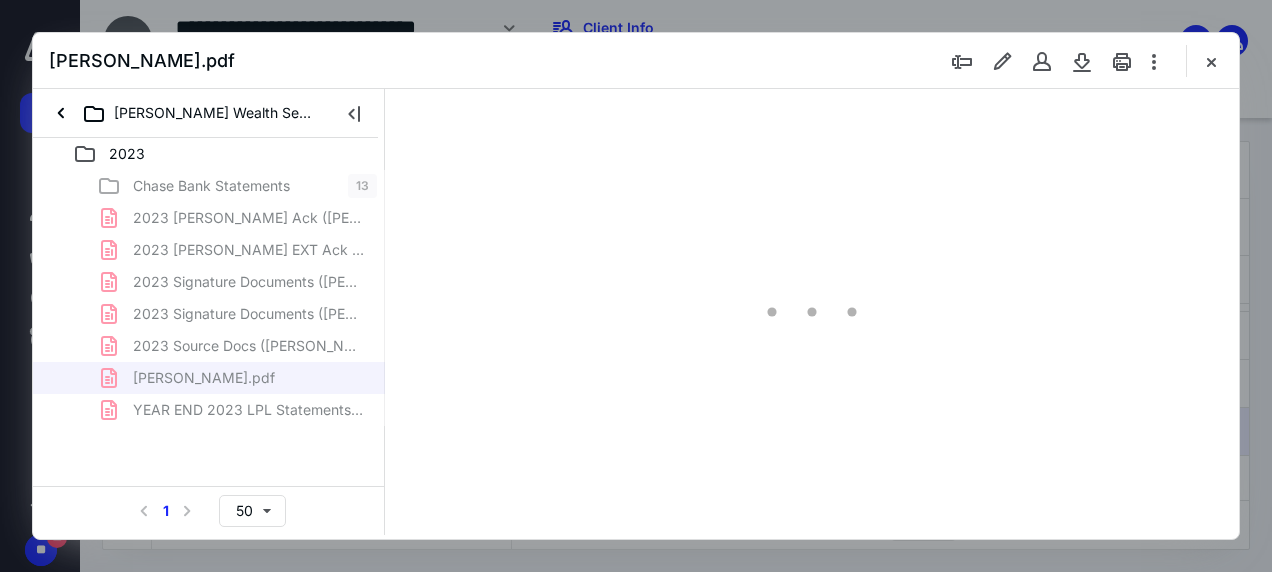 scroll, scrollTop: 0, scrollLeft: 0, axis: both 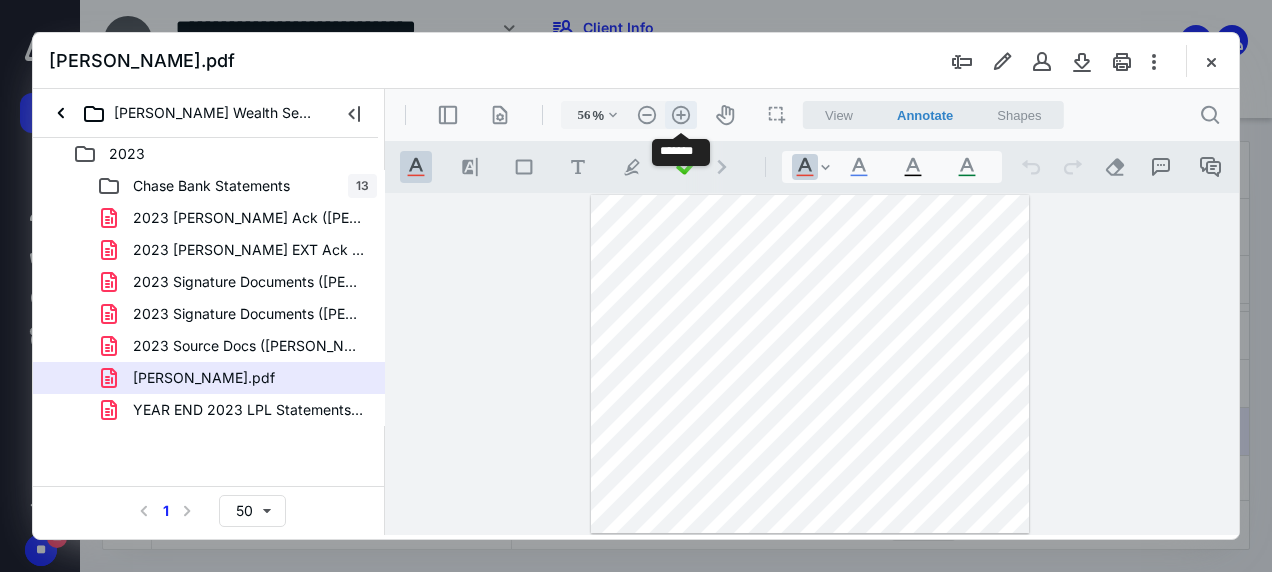 click on ".cls-1{fill:#abb0c4;} icon - header - zoom - in - line" at bounding box center (681, 115) 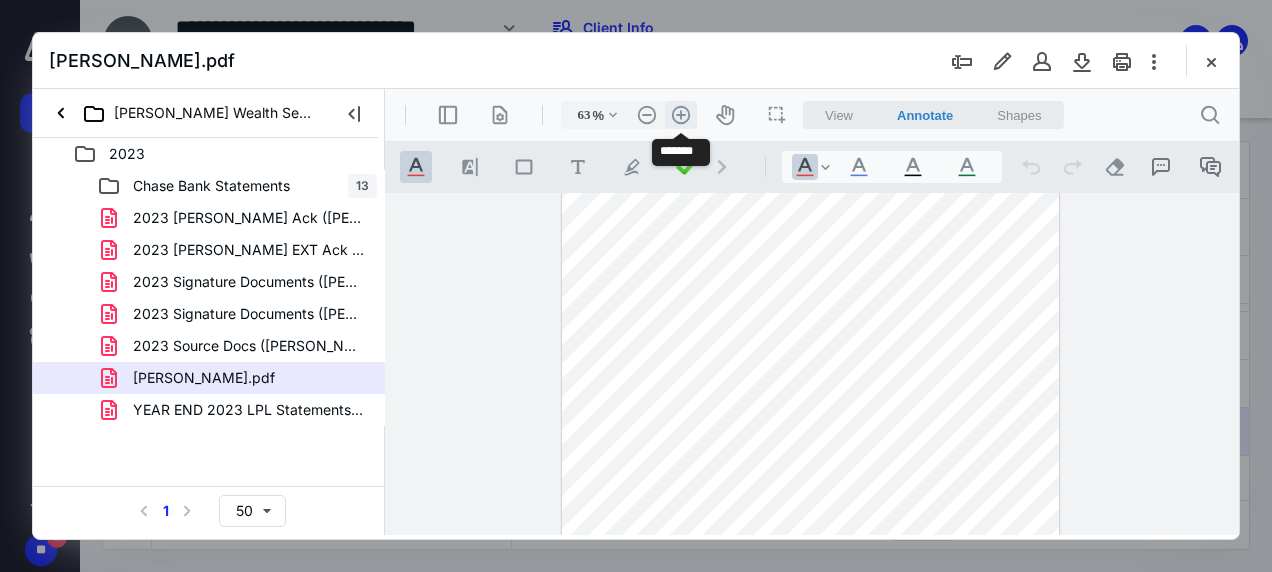 click on ".cls-1{fill:#abb0c4;} icon - header - zoom - in - line" at bounding box center [681, 115] 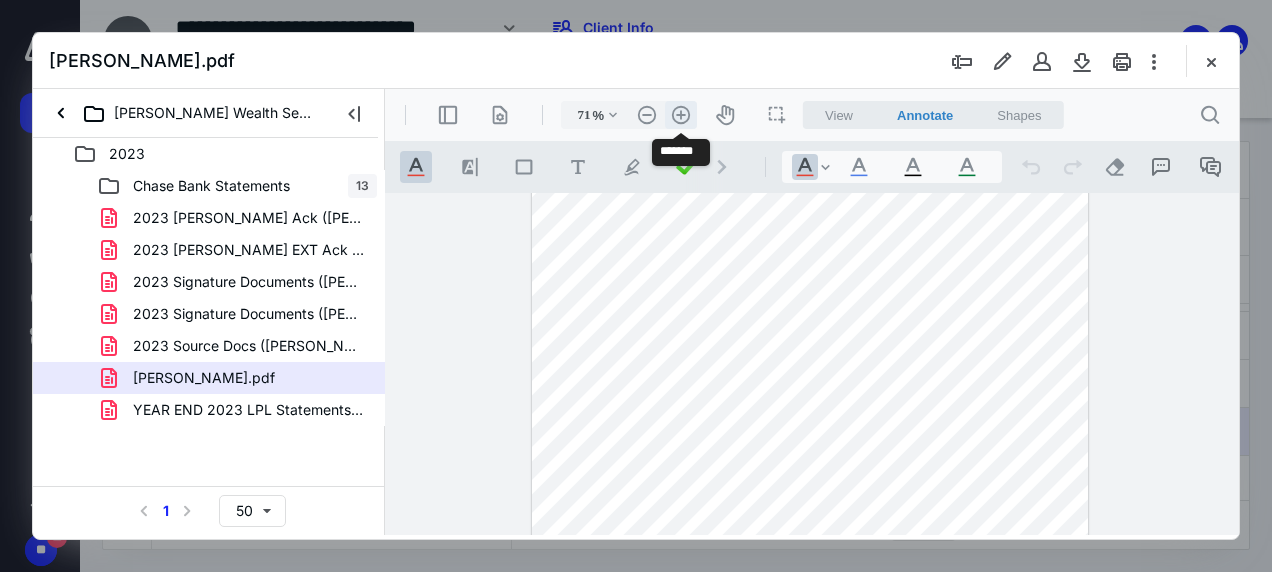 click on ".cls-1{fill:#abb0c4;} icon - header - zoom - in - line" at bounding box center [681, 115] 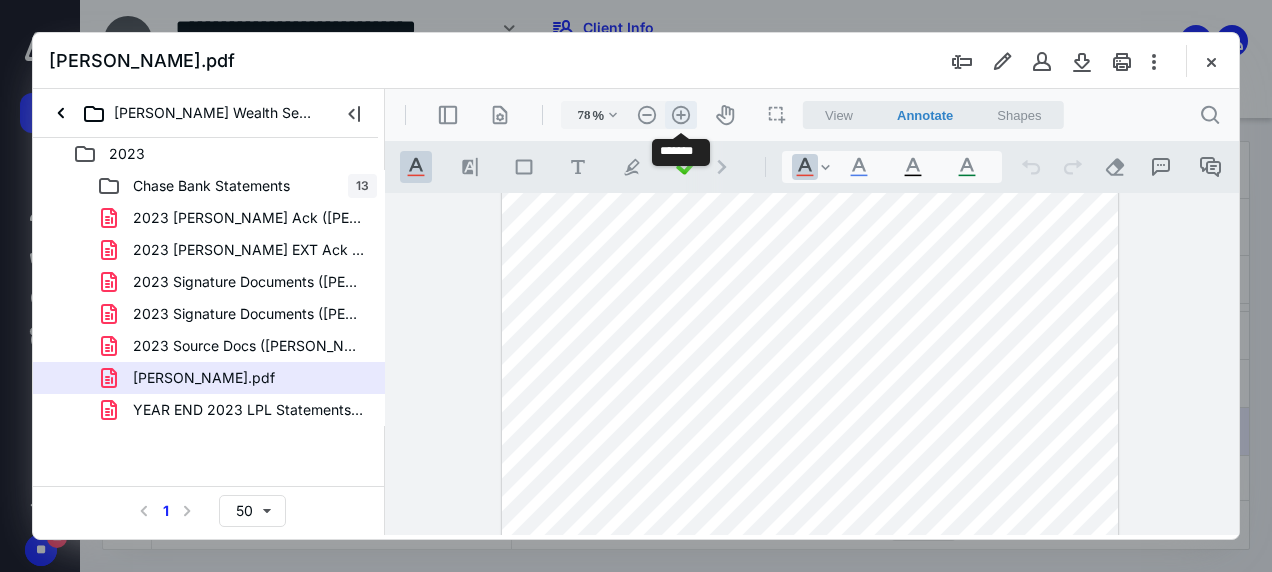 click on ".cls-1{fill:#abb0c4;} icon - header - zoom - in - line" at bounding box center (681, 115) 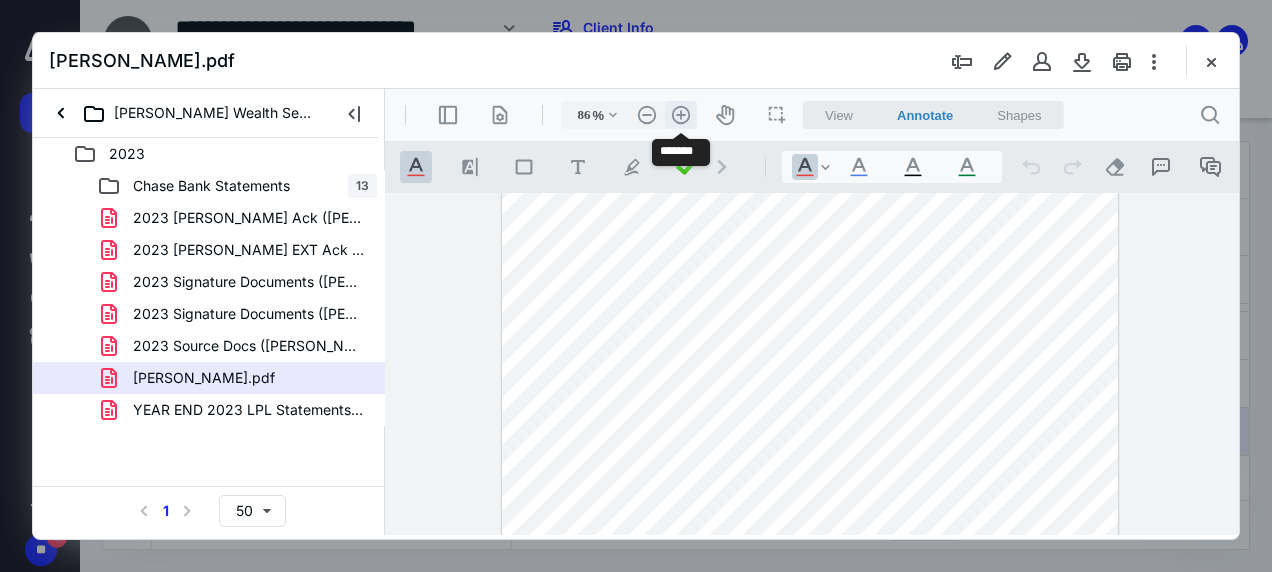 scroll, scrollTop: 64, scrollLeft: 0, axis: vertical 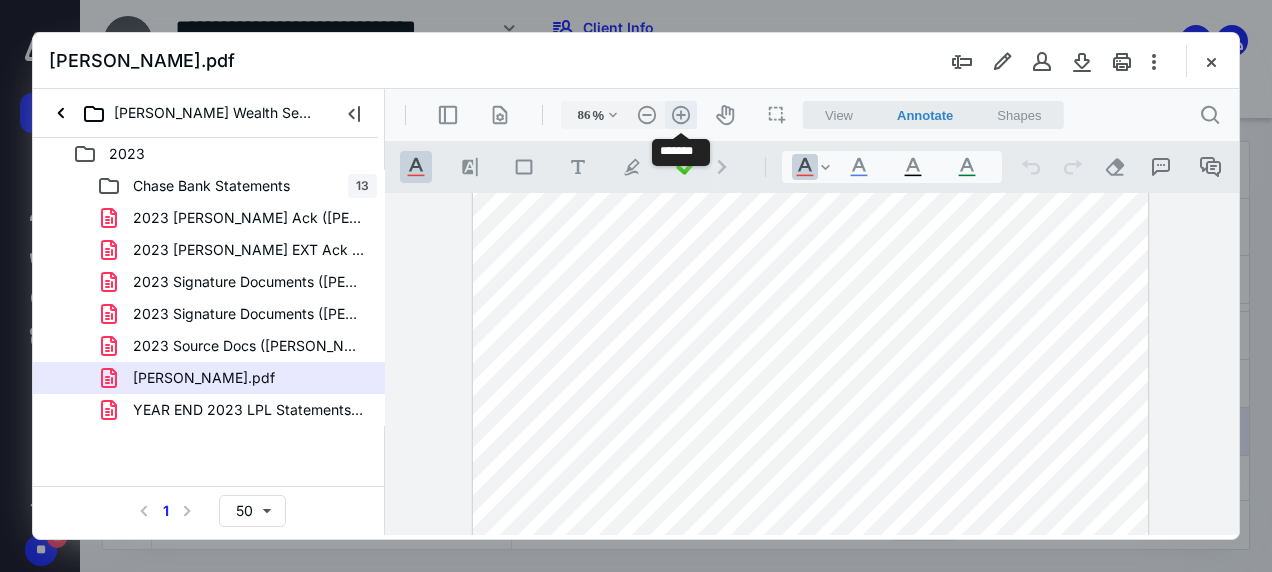click on ".cls-1{fill:#abb0c4;} icon - header - zoom - in - line" at bounding box center [681, 115] 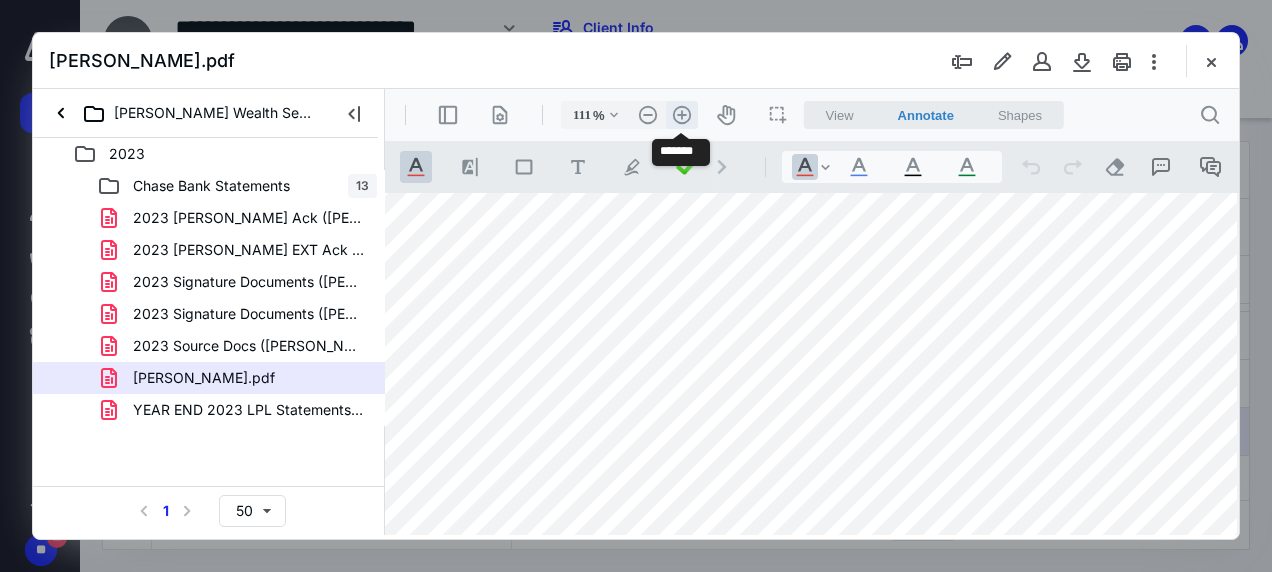 click on ".cls-1{fill:#abb0c4;} icon - header - zoom - in - line" at bounding box center [682, 115] 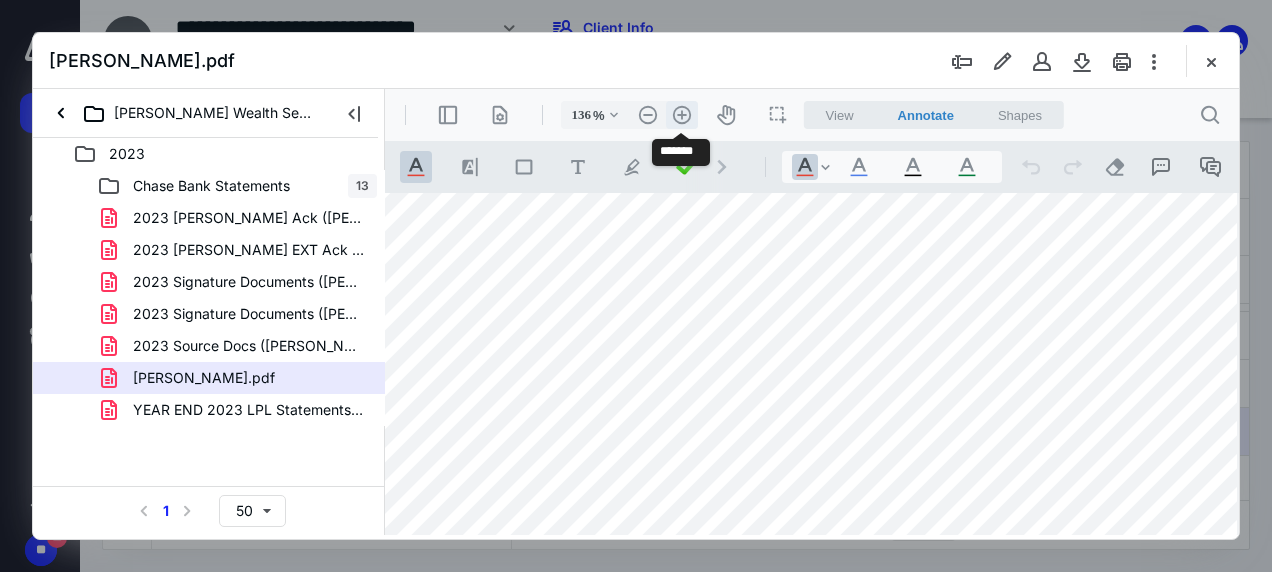 scroll, scrollTop: 172, scrollLeft: 120, axis: both 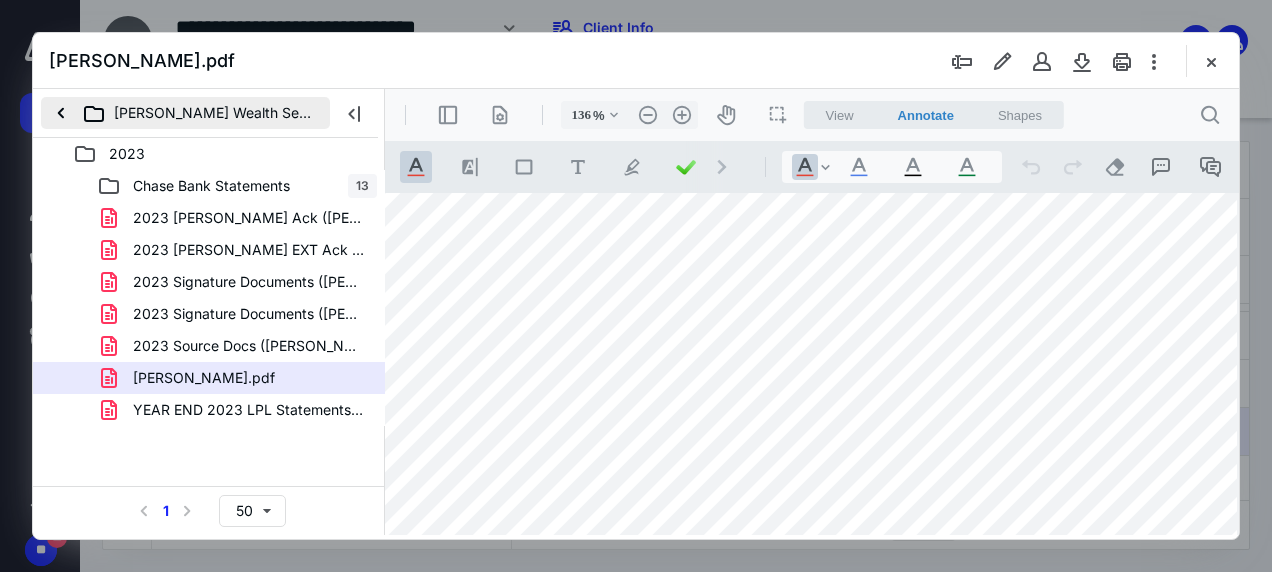 drag, startPoint x: 356, startPoint y: 101, endPoint x: 137, endPoint y: 102, distance: 219.00229 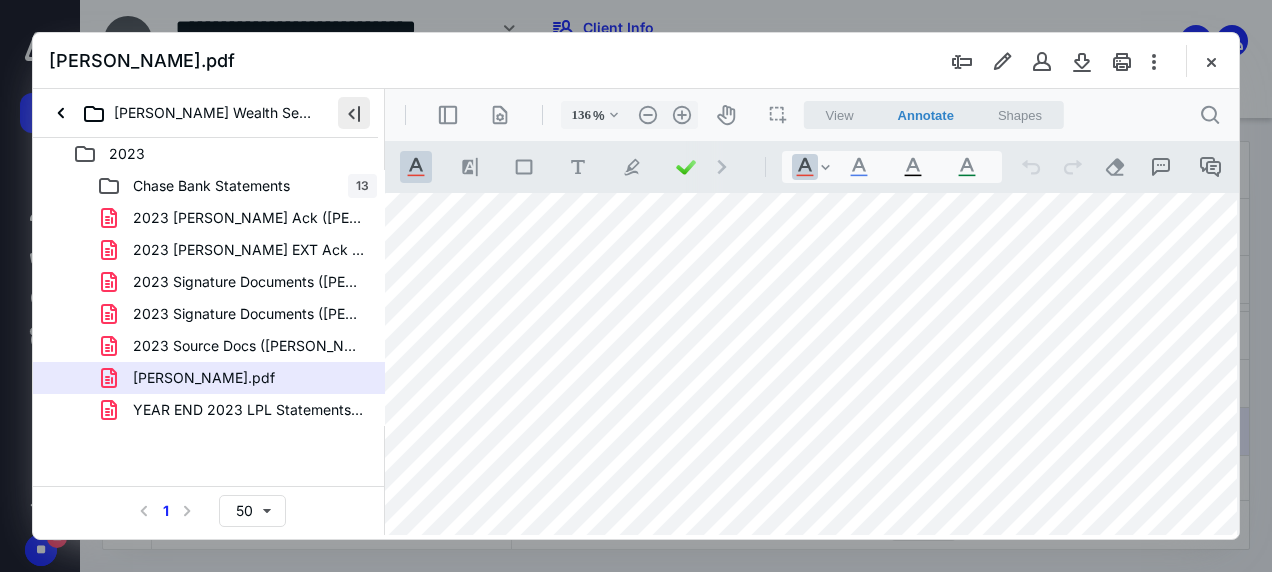 click at bounding box center [354, 113] 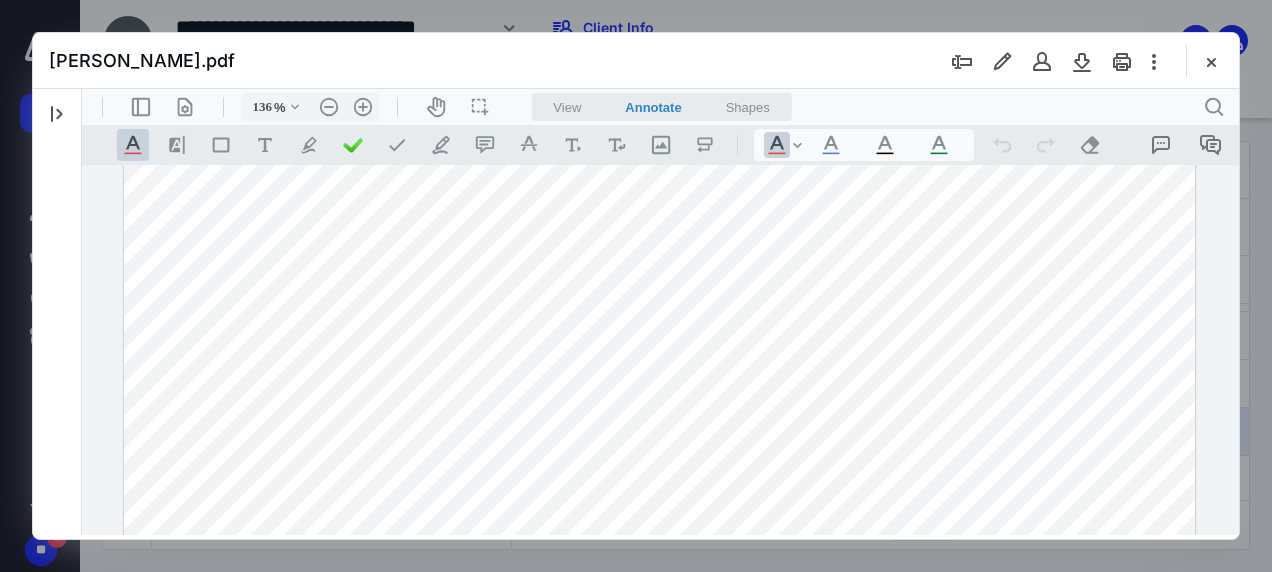 scroll, scrollTop: 100, scrollLeft: 0, axis: vertical 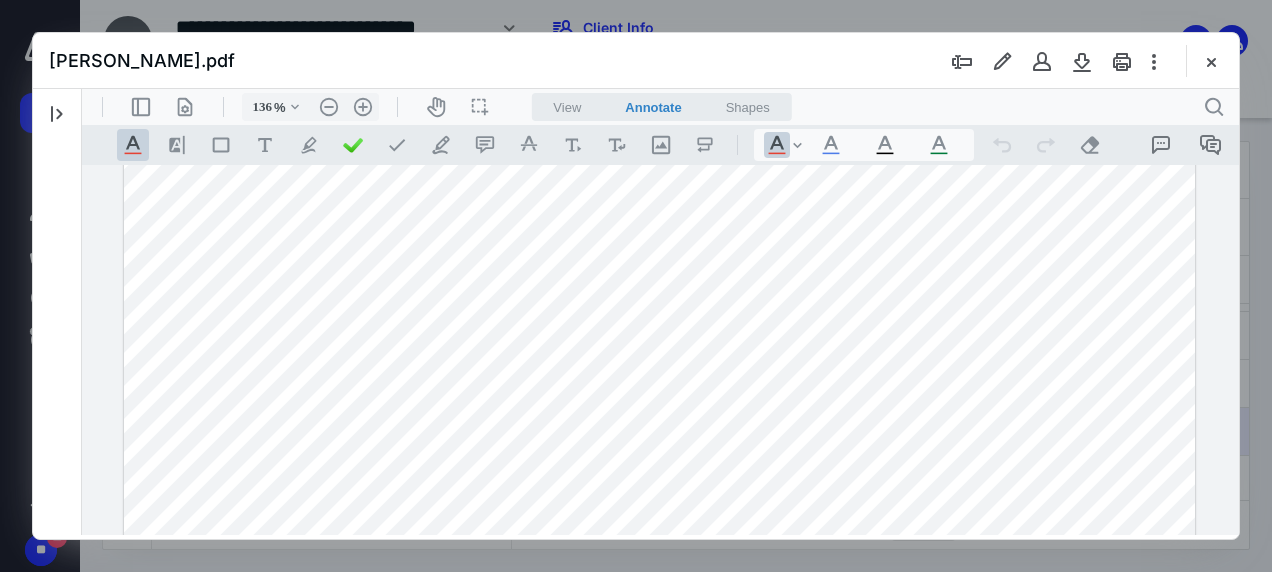 click at bounding box center [1211, 61] 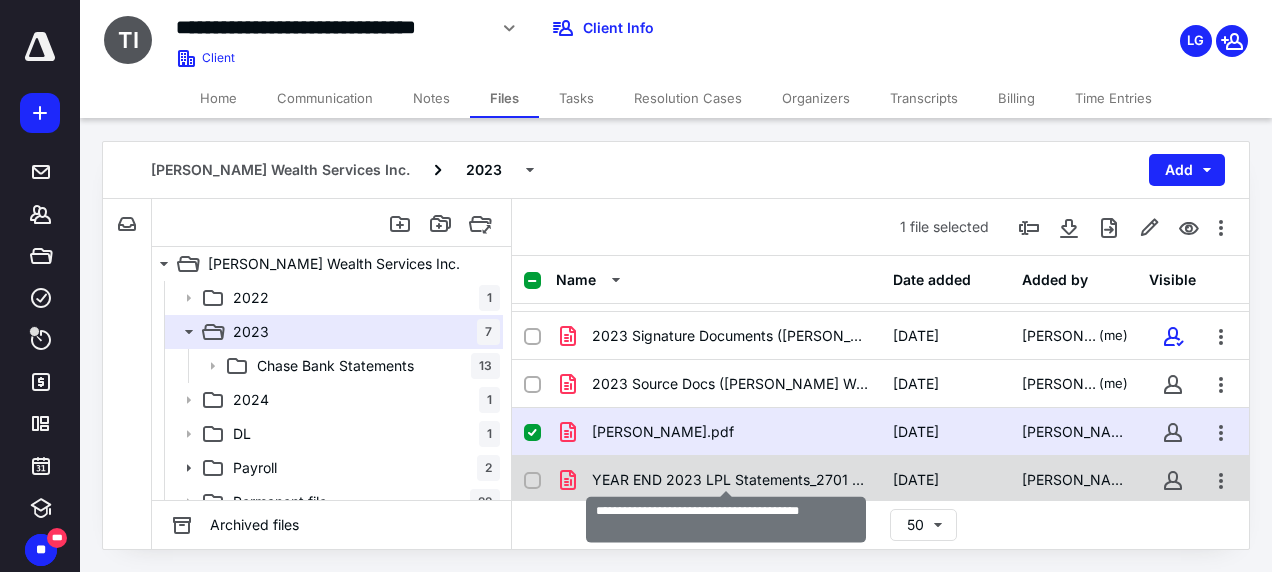 click on "YEAR END 2023 LPL Statements_2701 (4).pdf" at bounding box center [730, 480] 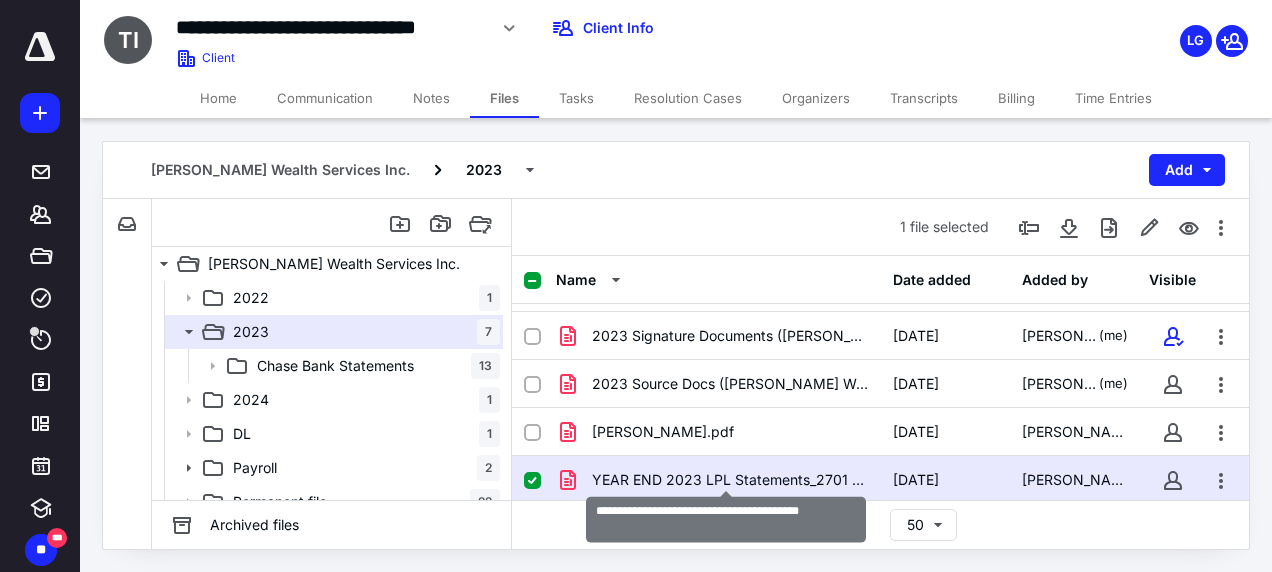 click on "YEAR END 2023 LPL Statements_2701 (4).pdf" at bounding box center (730, 480) 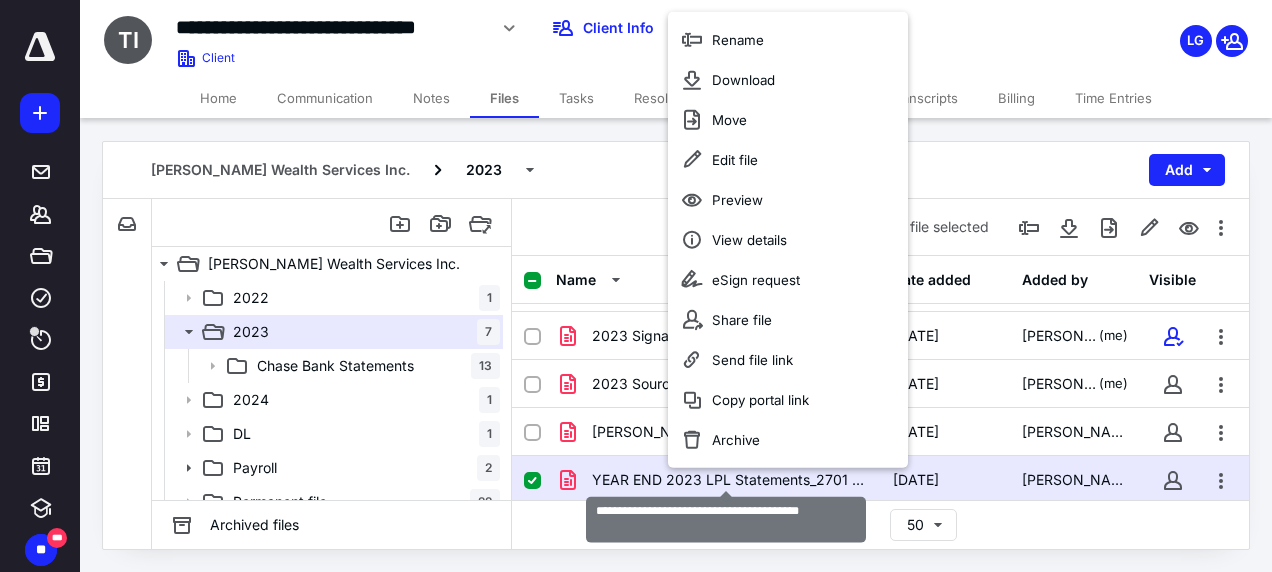 click on "YEAR END 2023 LPL Statements_2701 (4).pdf" at bounding box center (730, 480) 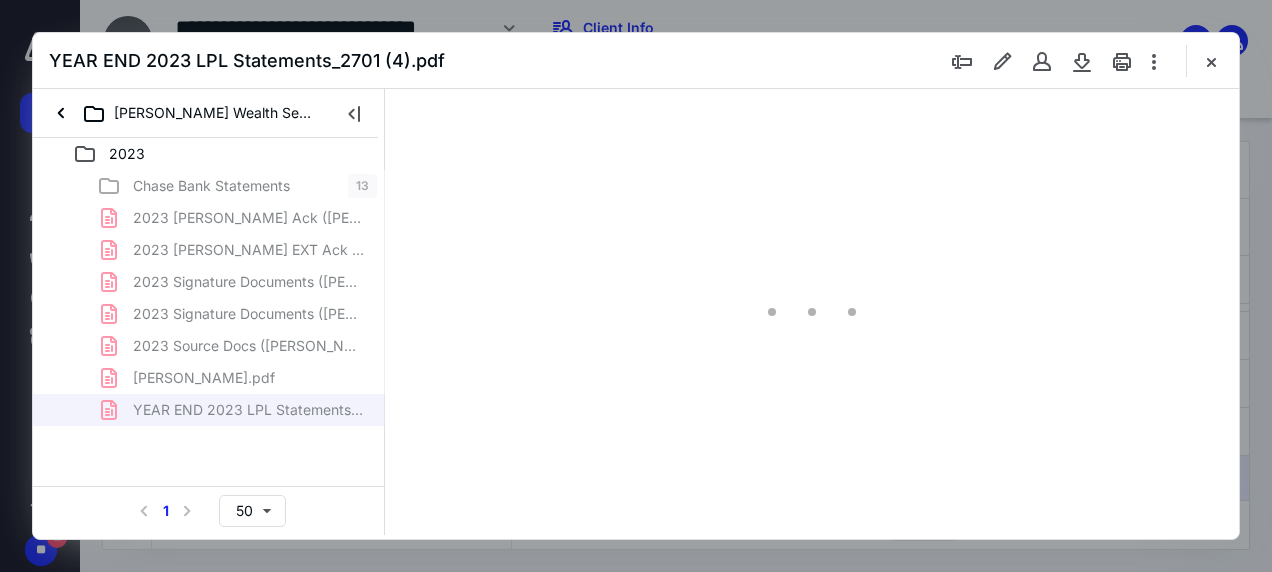 scroll, scrollTop: 0, scrollLeft: 0, axis: both 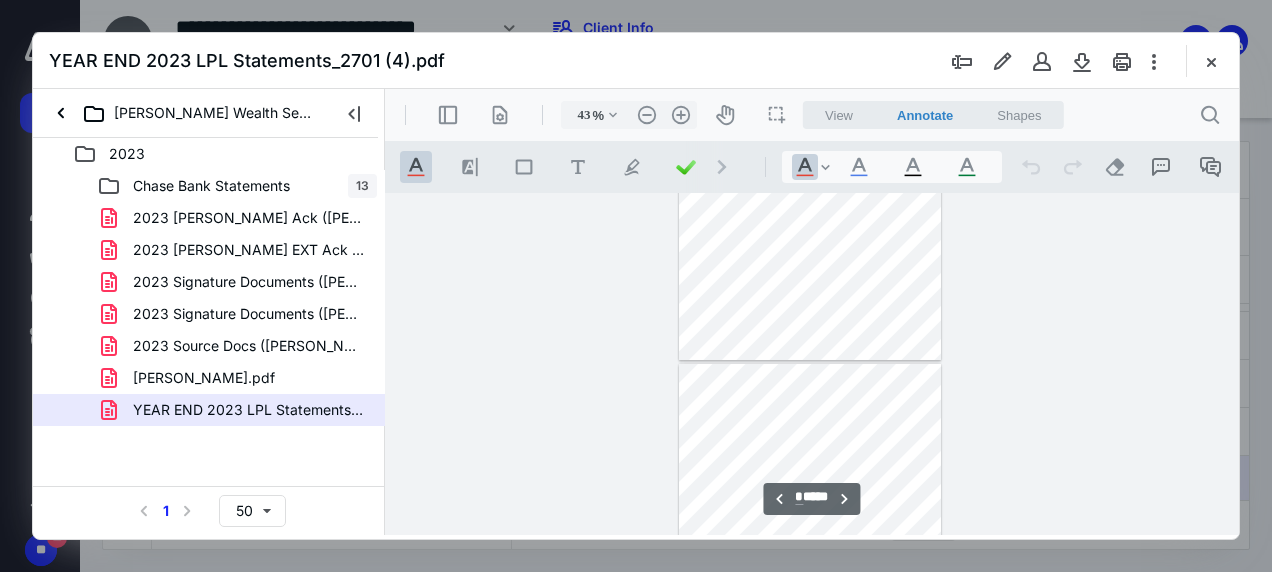 type on "*" 